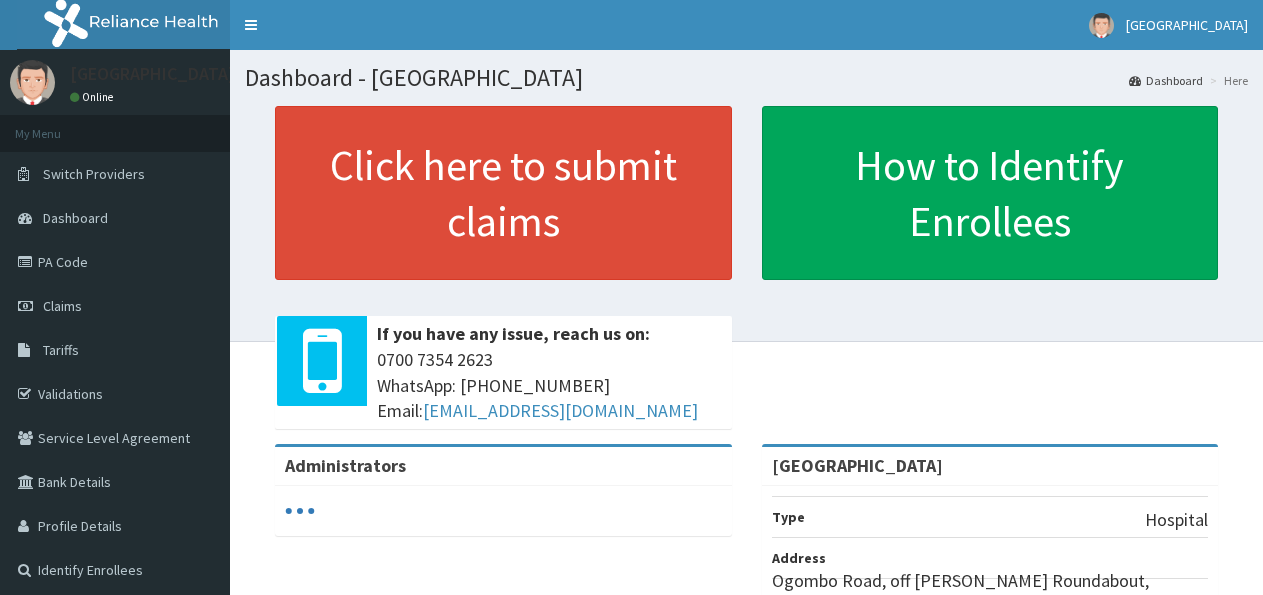 scroll, scrollTop: 0, scrollLeft: 0, axis: both 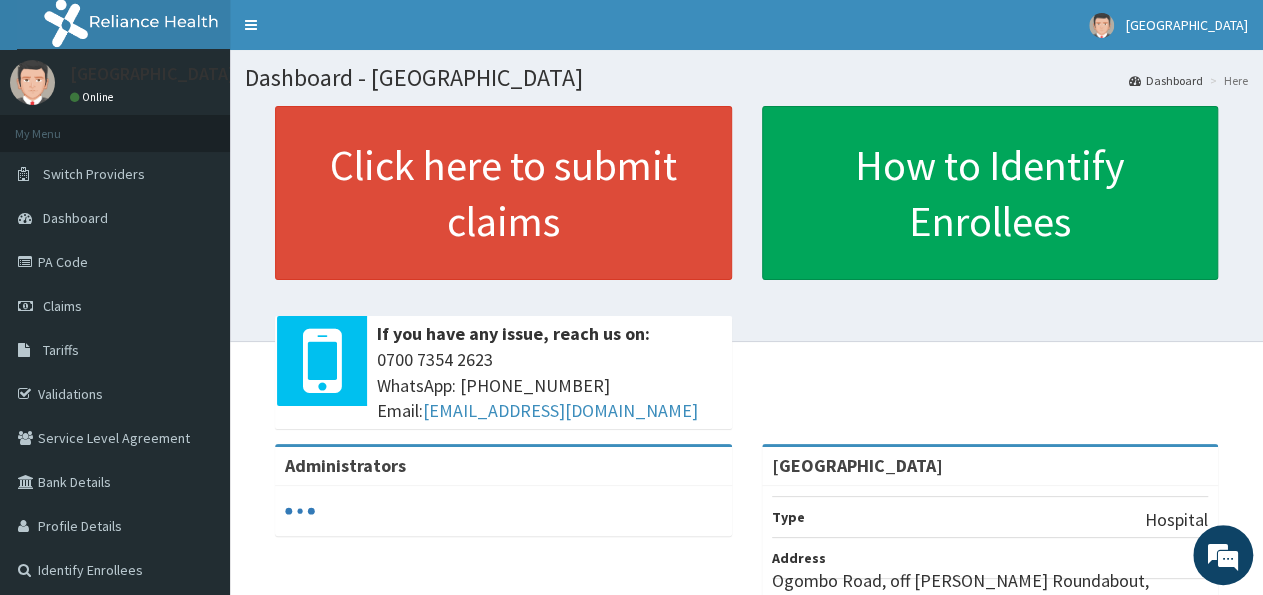 click on "Tariffs" at bounding box center (61, 350) 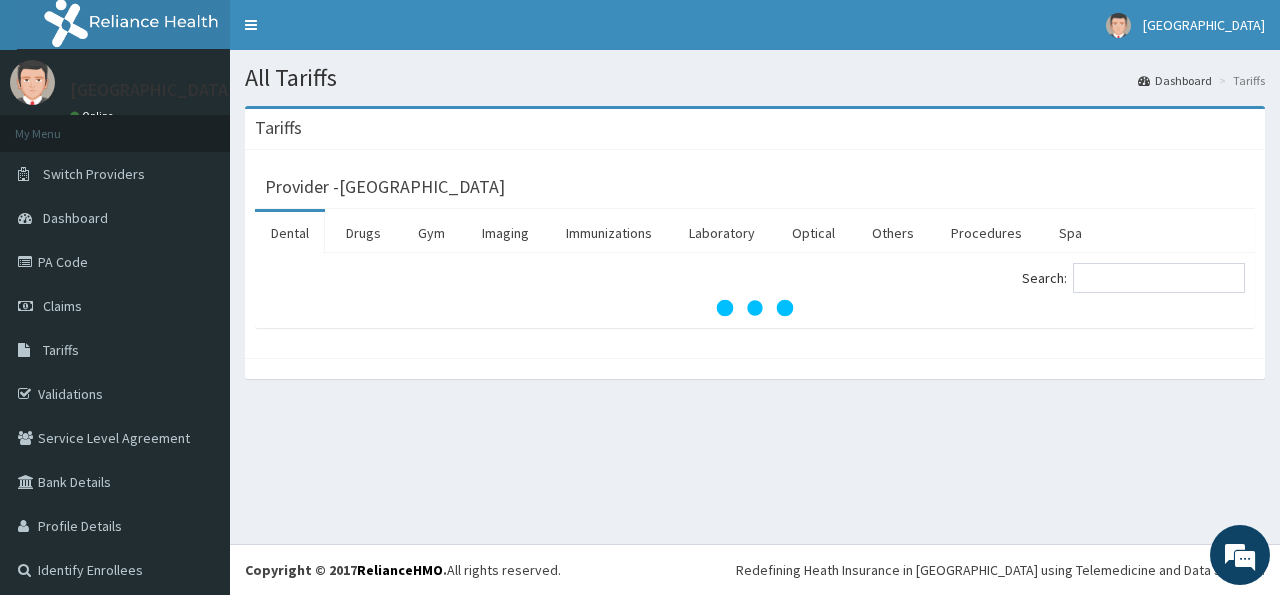 scroll, scrollTop: 0, scrollLeft: 0, axis: both 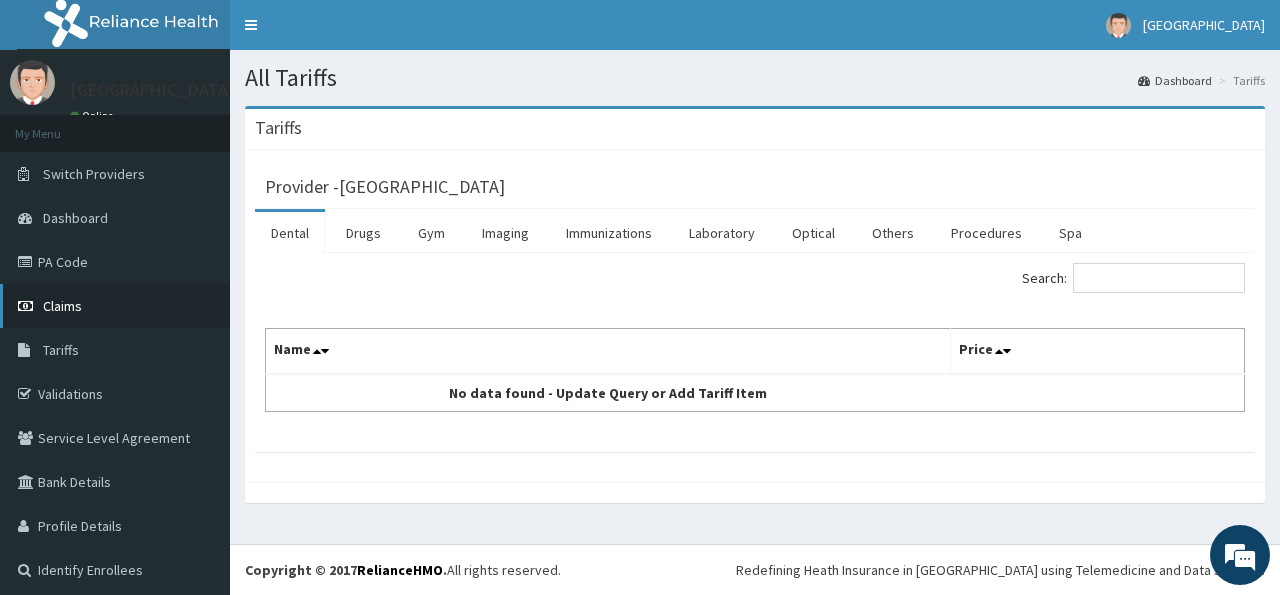 click on "Claims" at bounding box center [62, 306] 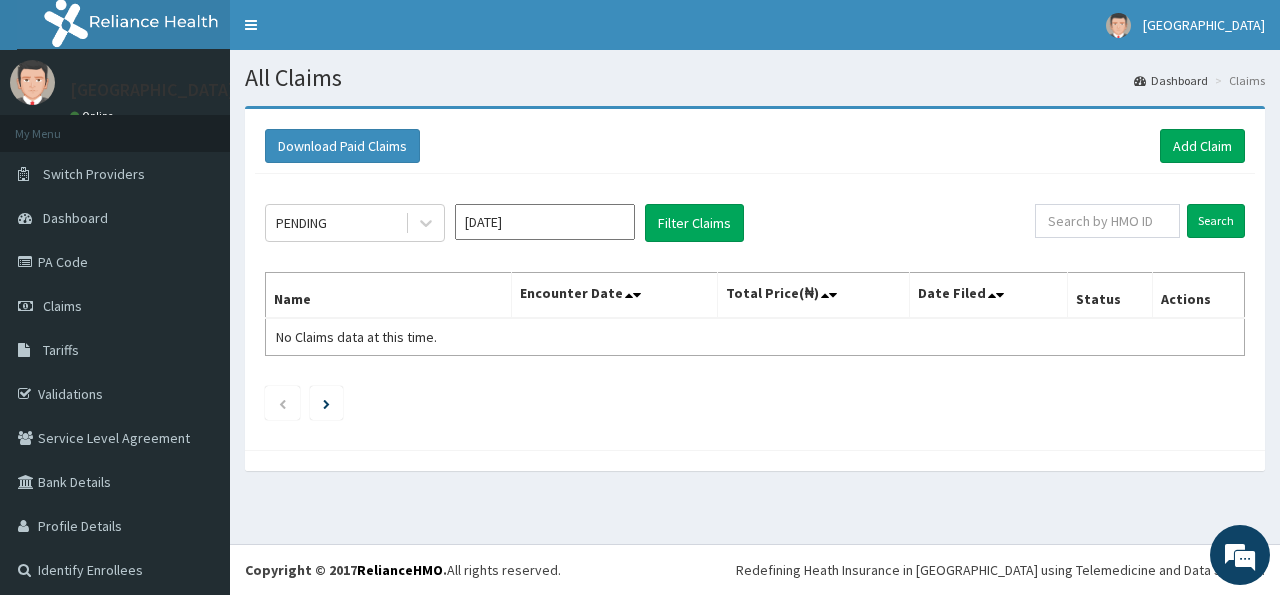 scroll, scrollTop: 0, scrollLeft: 0, axis: both 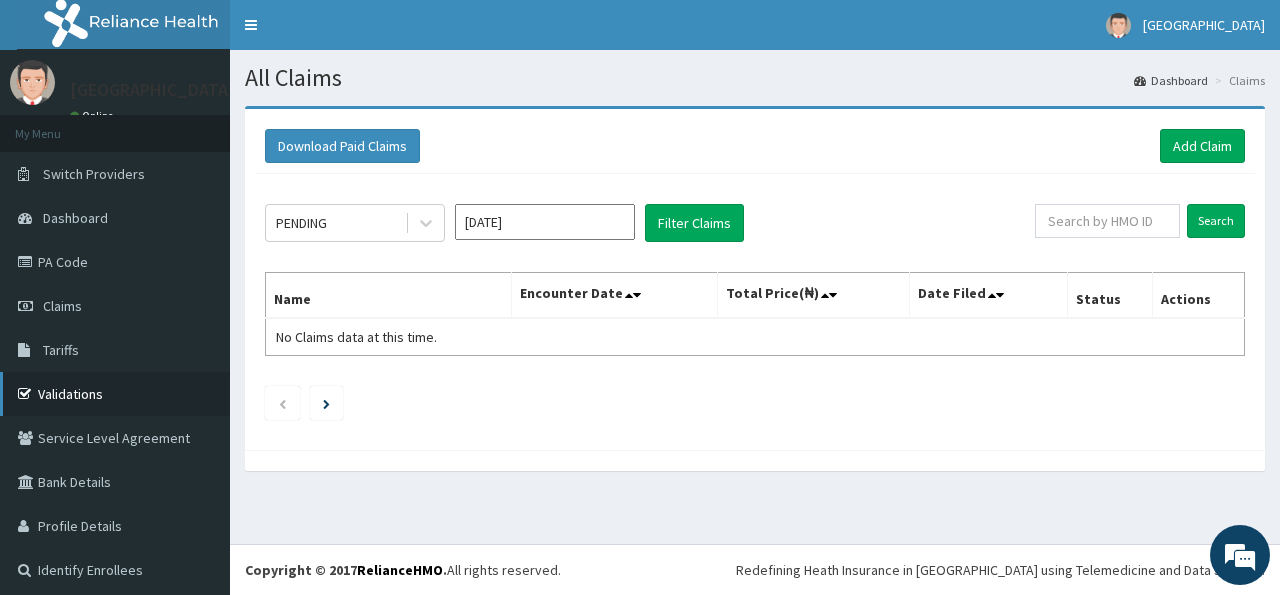 click on "Validations" at bounding box center [115, 394] 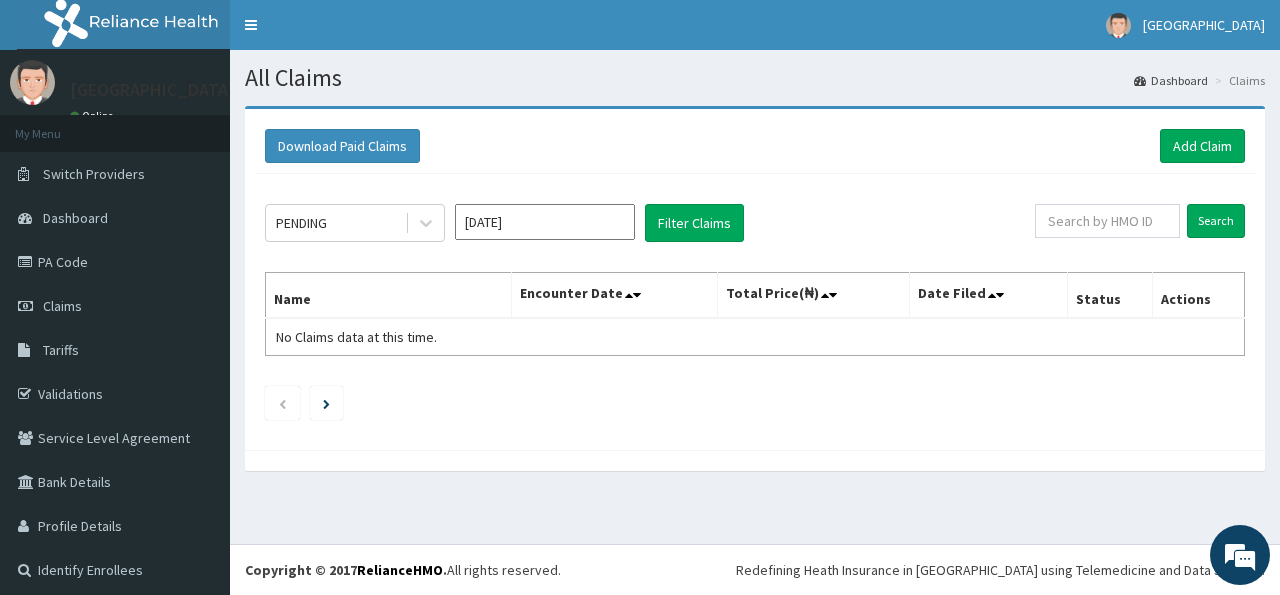 scroll, scrollTop: 0, scrollLeft: 0, axis: both 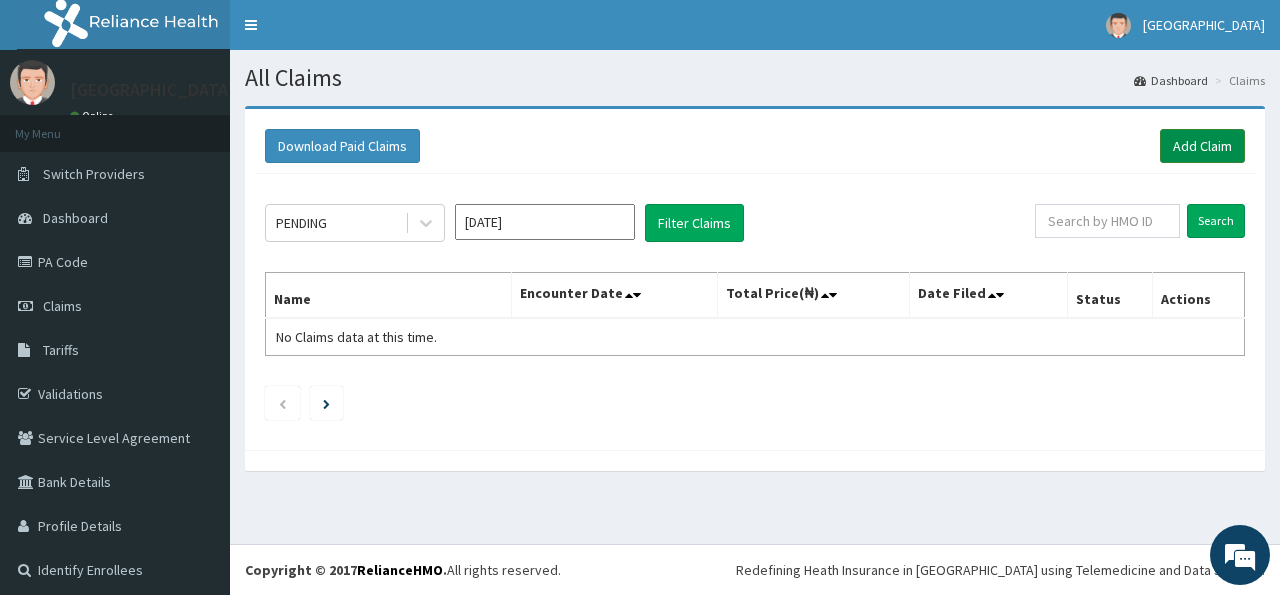 click on "Add Claim" at bounding box center [1202, 146] 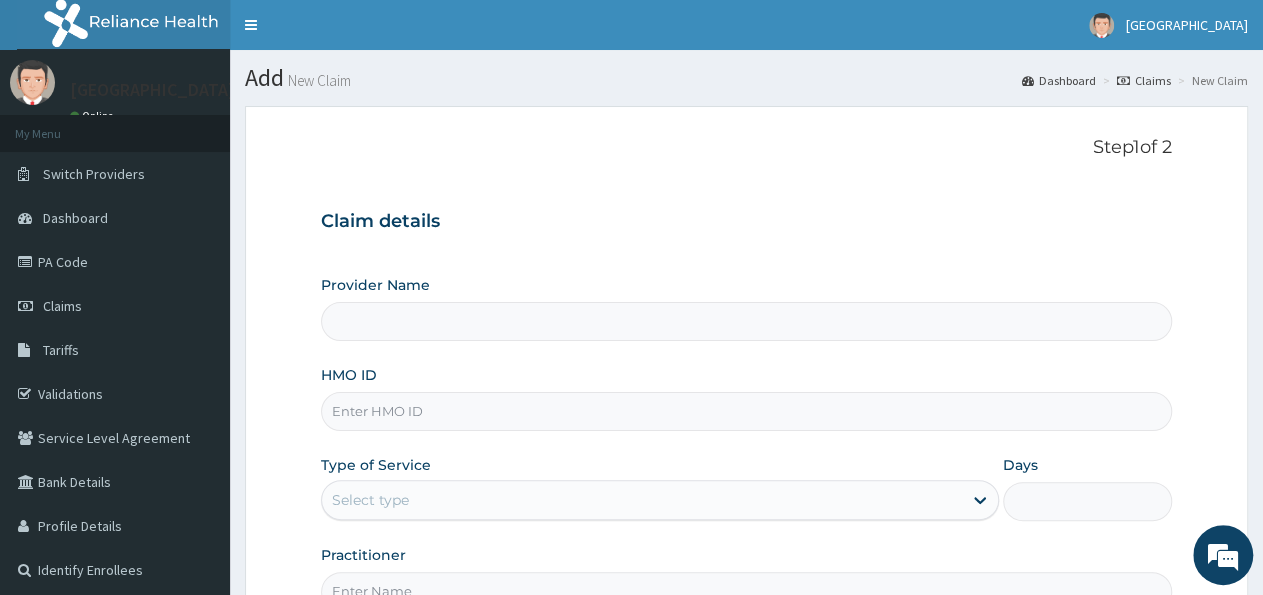 scroll, scrollTop: 208, scrollLeft: 0, axis: vertical 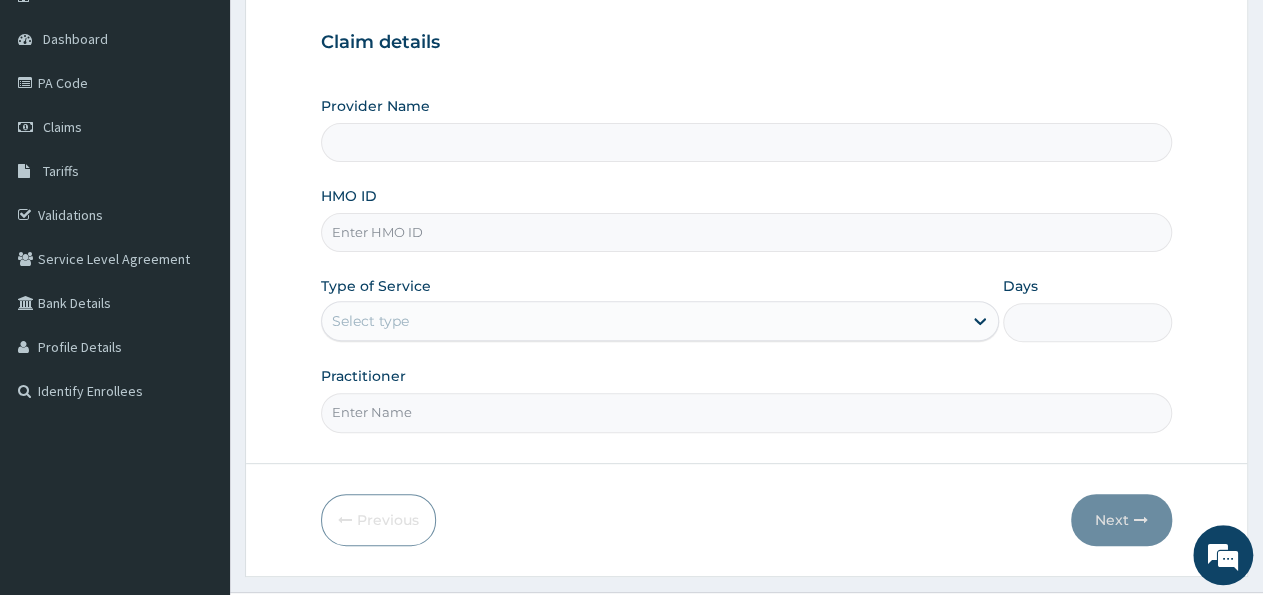 type on "[GEOGRAPHIC_DATA]" 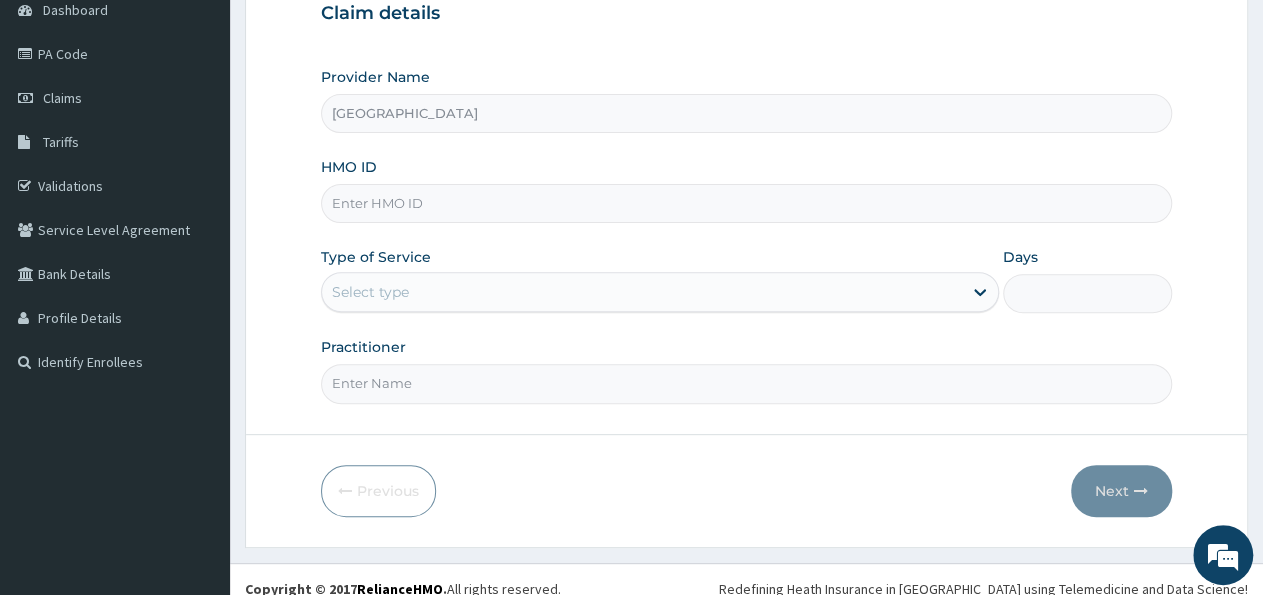 click on "HMO ID" at bounding box center (746, 203) 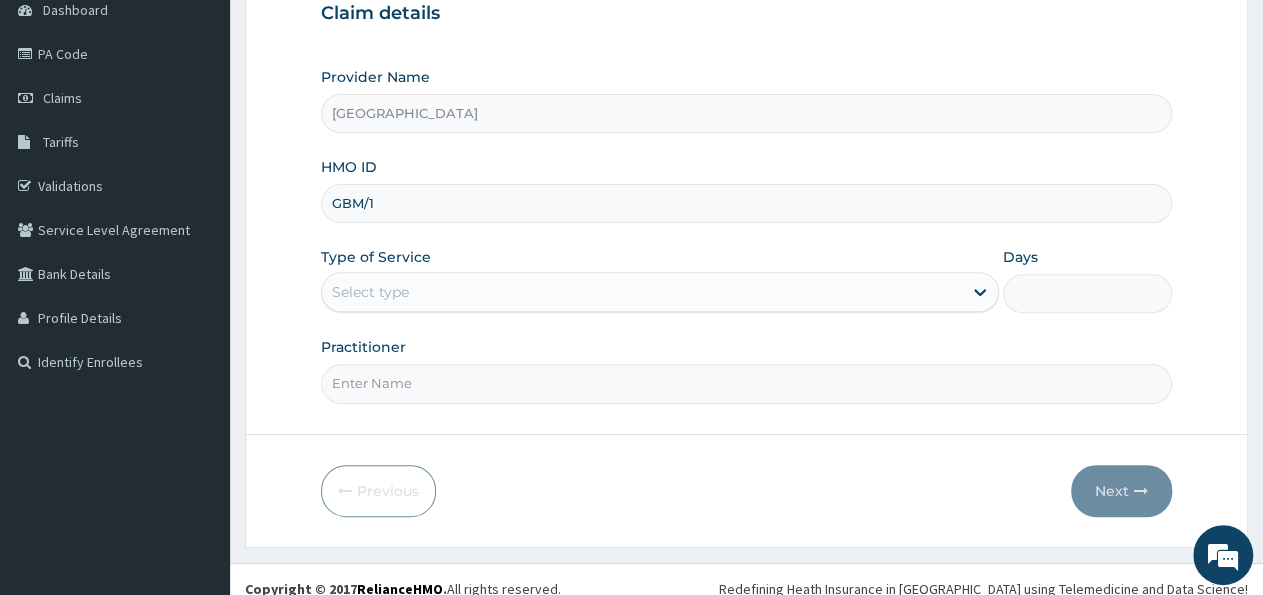 scroll, scrollTop: 0, scrollLeft: 0, axis: both 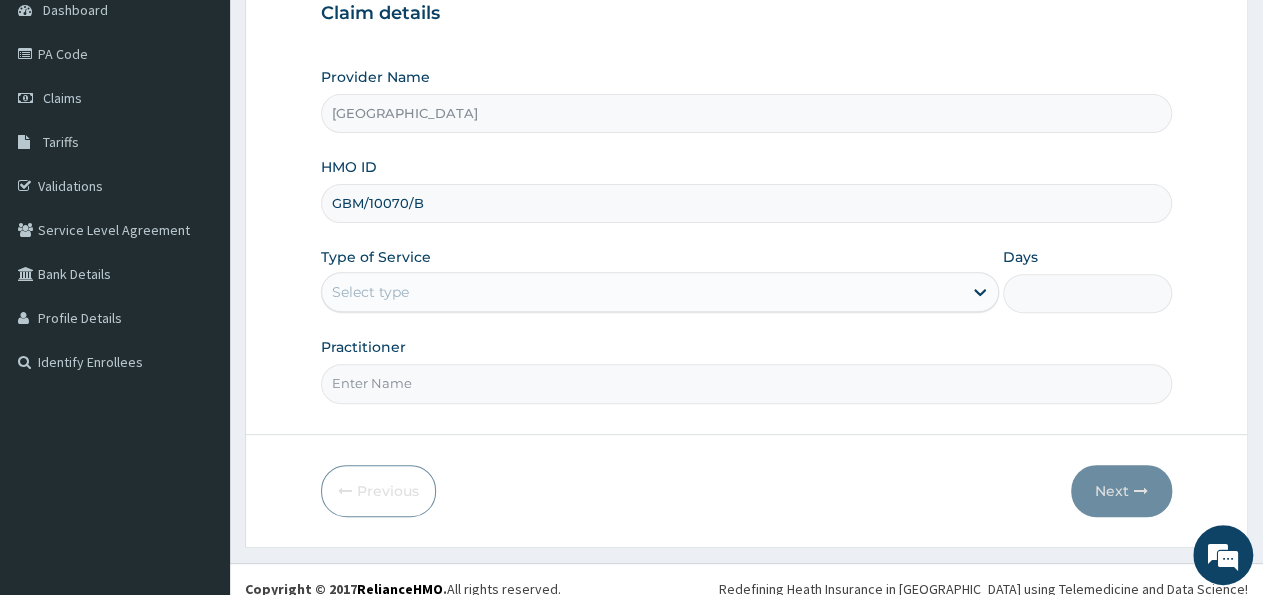 type on "GBM/10070/B" 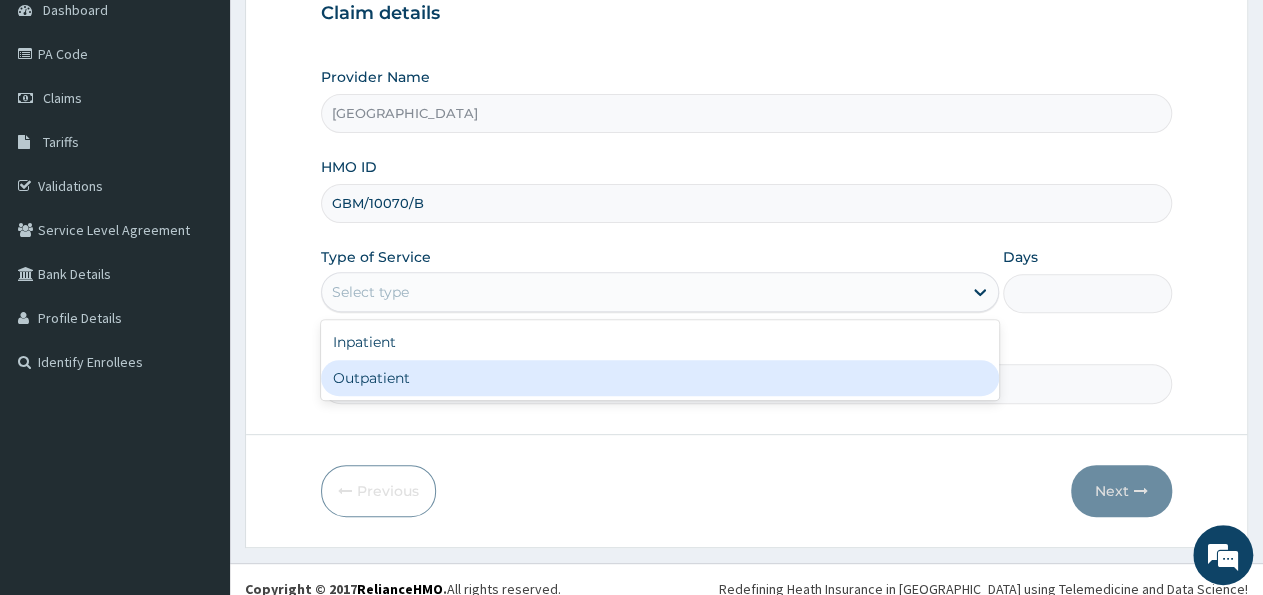 click on "Outpatient" at bounding box center [659, 378] 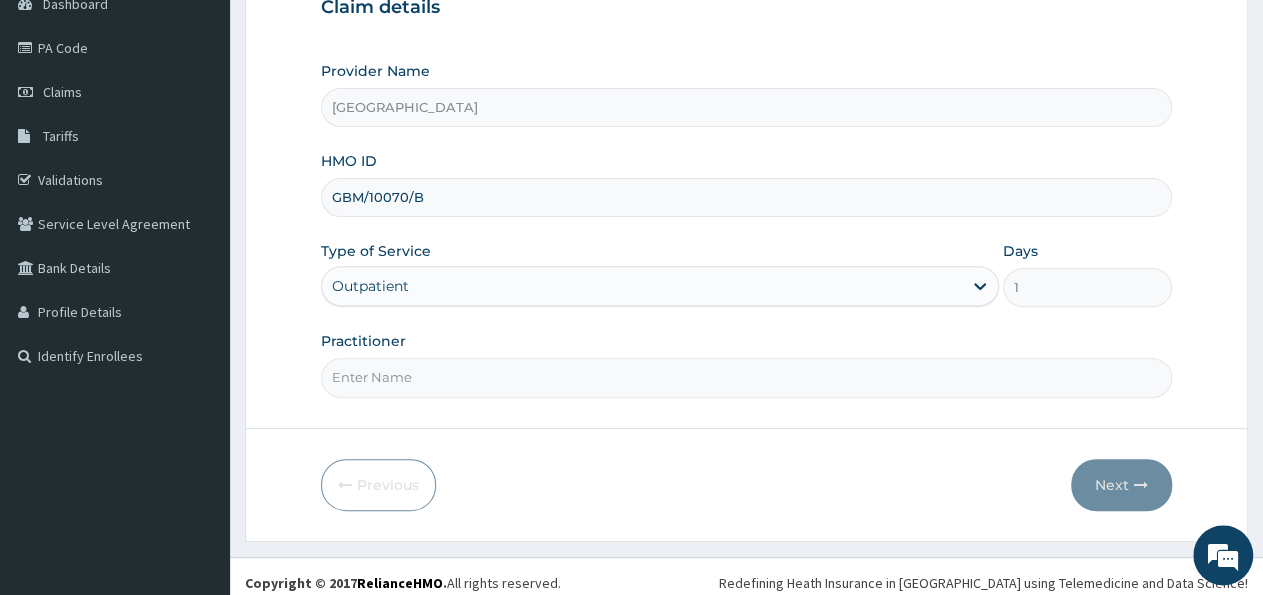 scroll, scrollTop: 222, scrollLeft: 0, axis: vertical 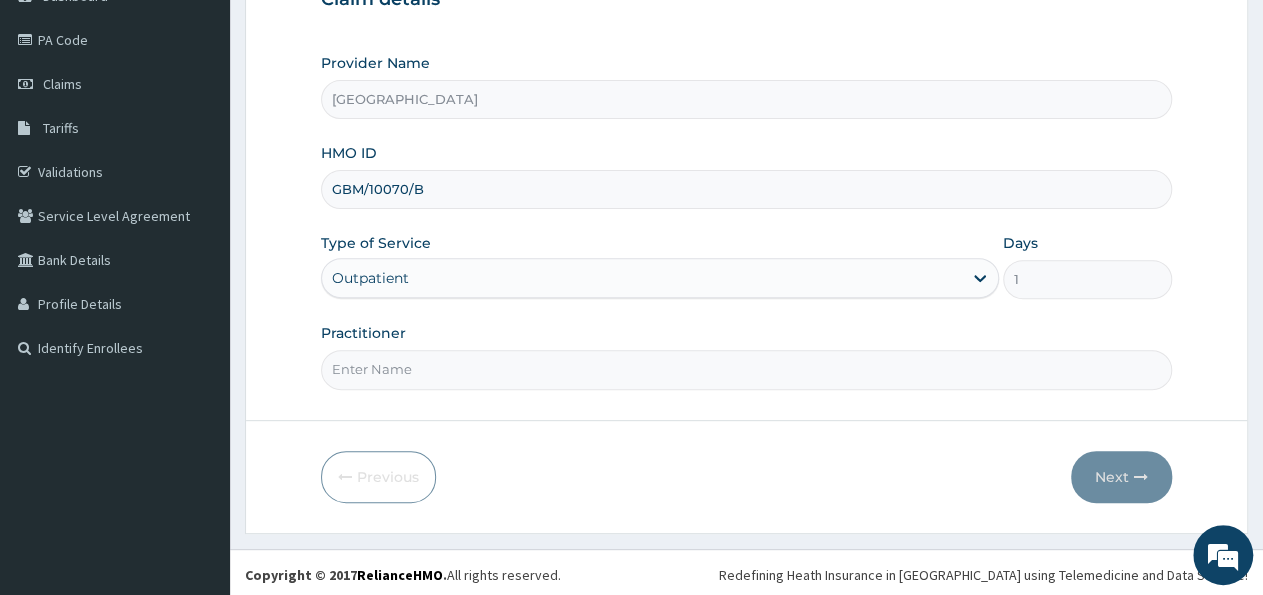 click on "Practitioner" at bounding box center [746, 369] 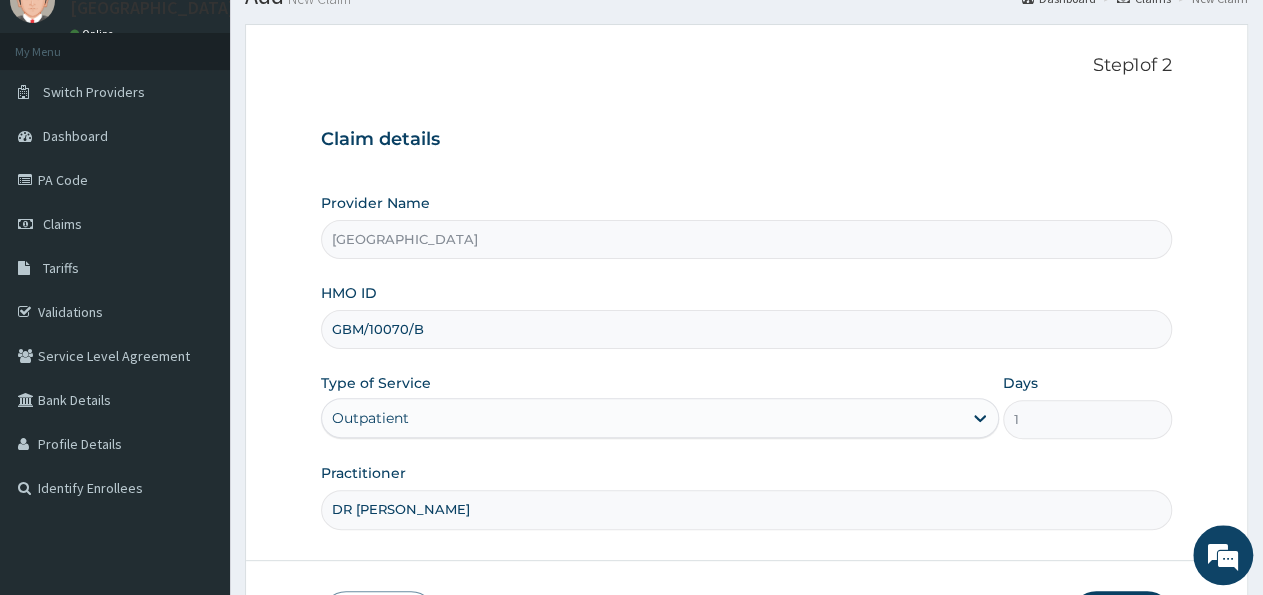 scroll, scrollTop: 222, scrollLeft: 0, axis: vertical 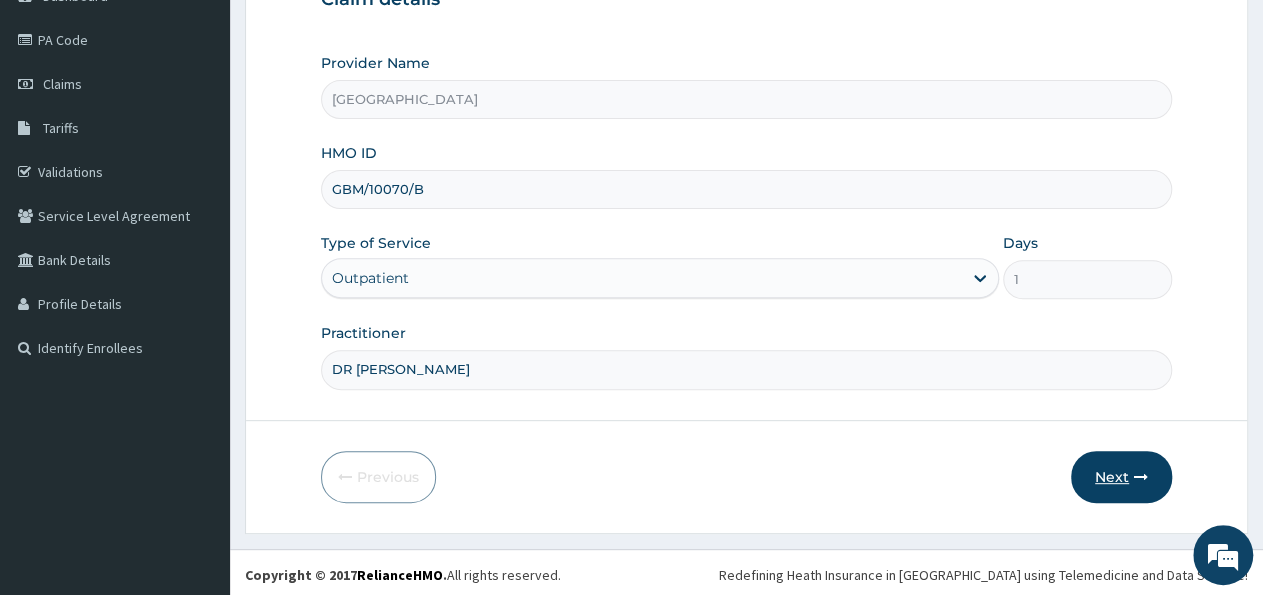type on "DR [PERSON_NAME]" 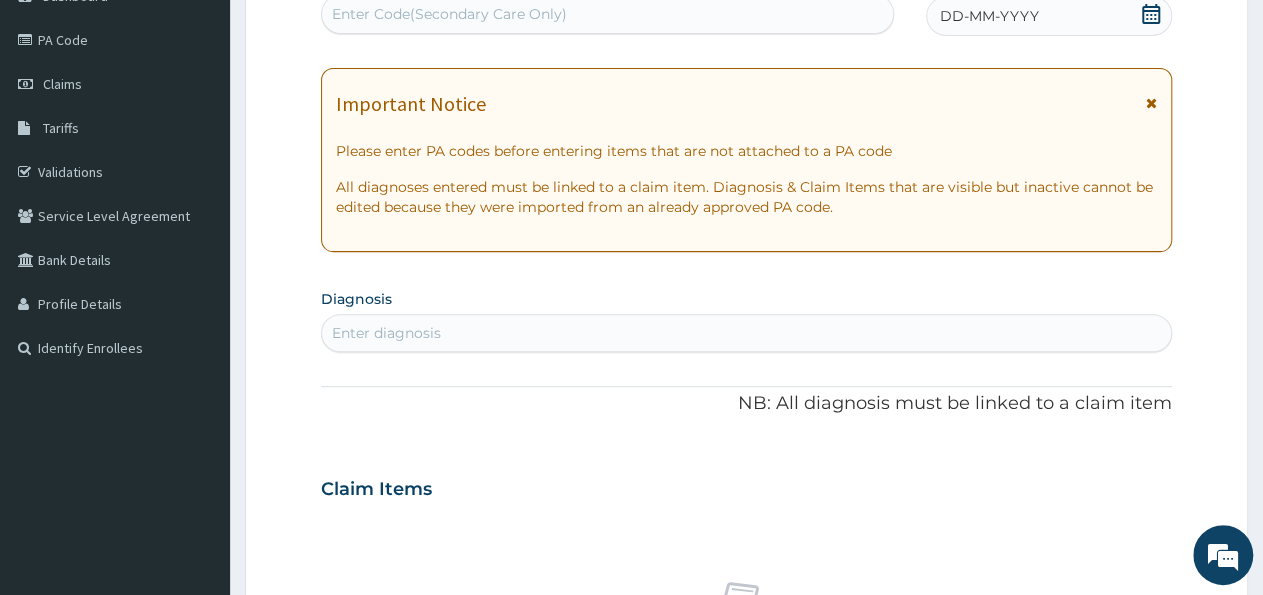 click on "Enter diagnosis" at bounding box center (386, 333) 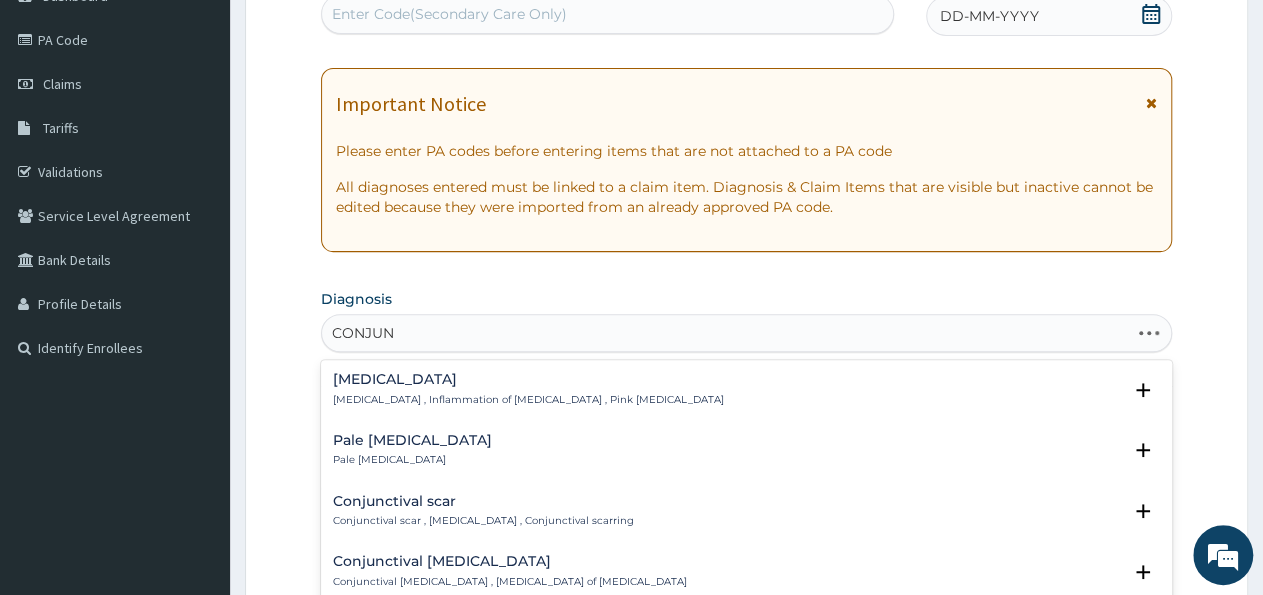 type on "CONJUNC" 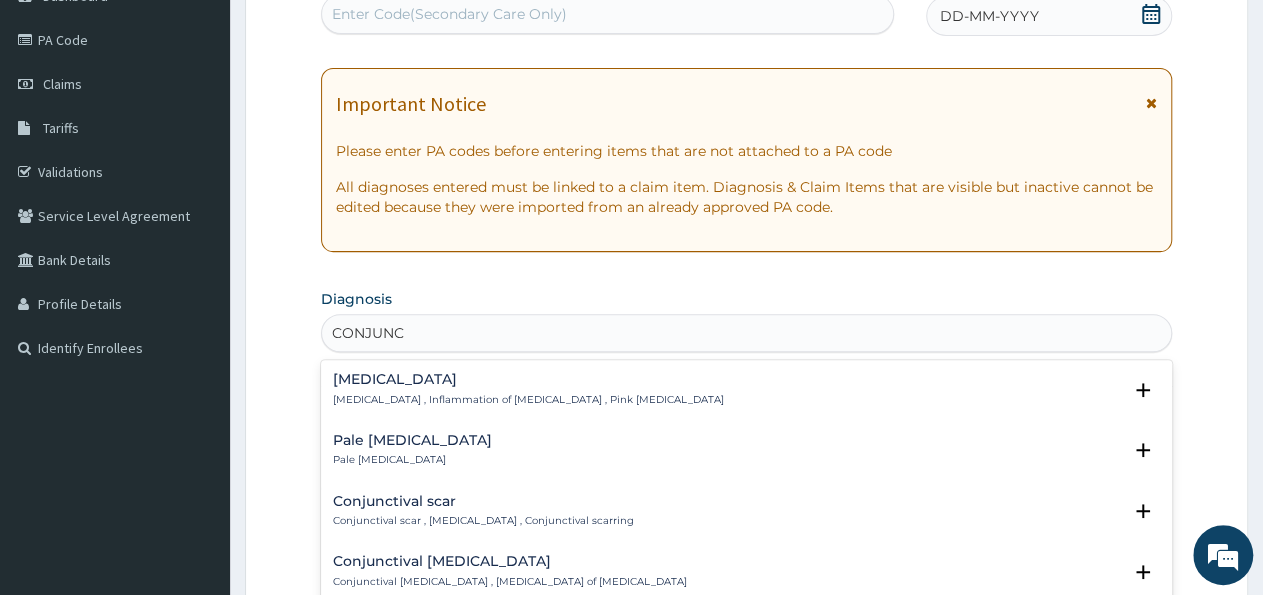 click on "Conjunctivitis , Inflammation of conjunctiva , Pink eye disease" at bounding box center [528, 400] 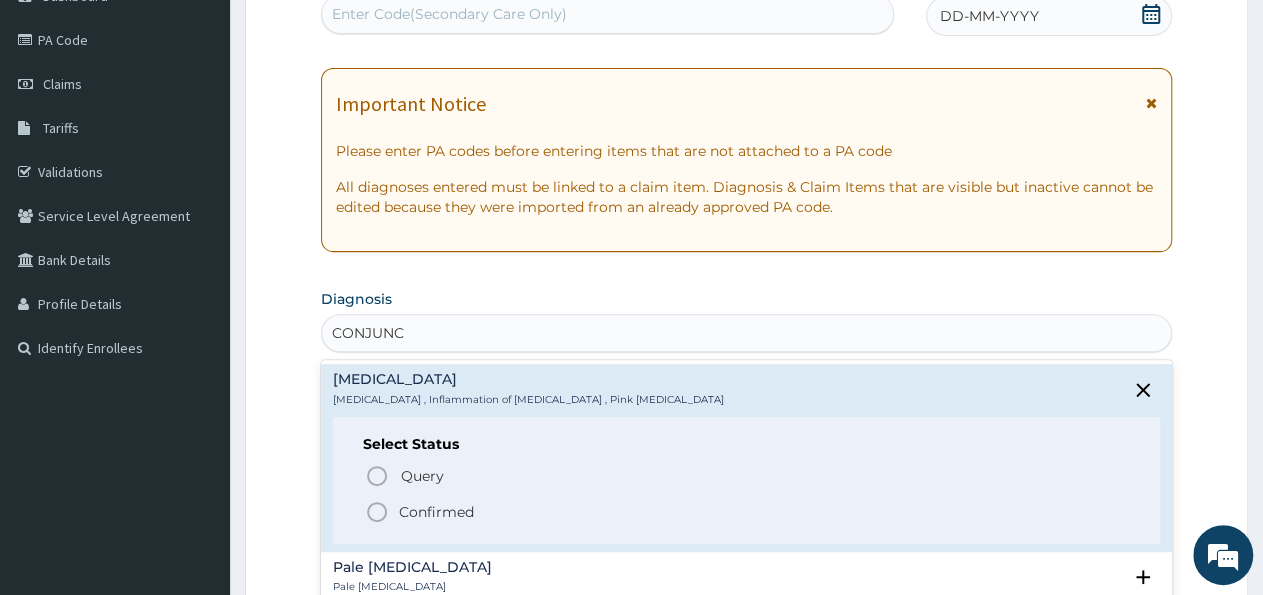 click 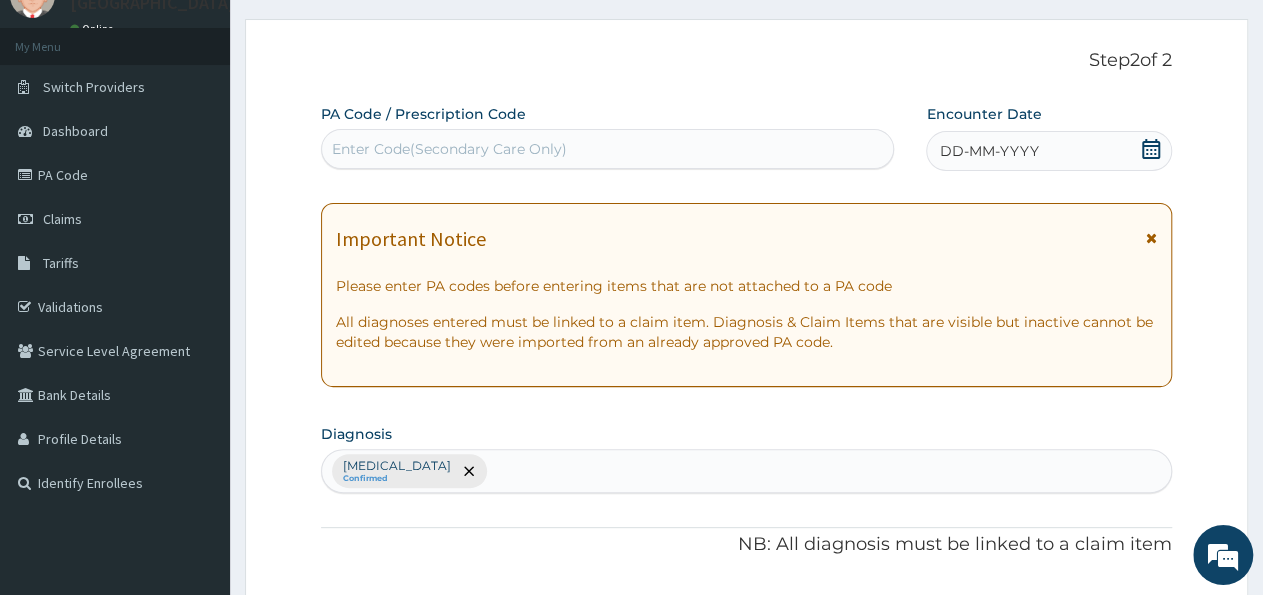scroll, scrollTop: 0, scrollLeft: 0, axis: both 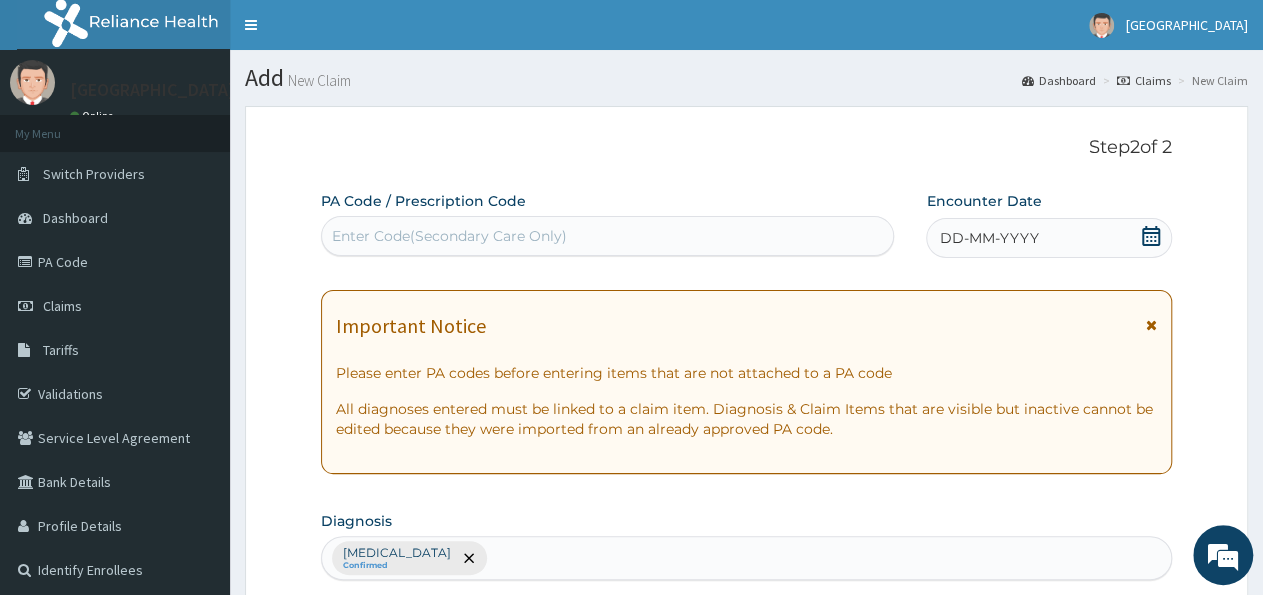 click on "Enter Code(Secondary Care Only)" at bounding box center [449, 236] 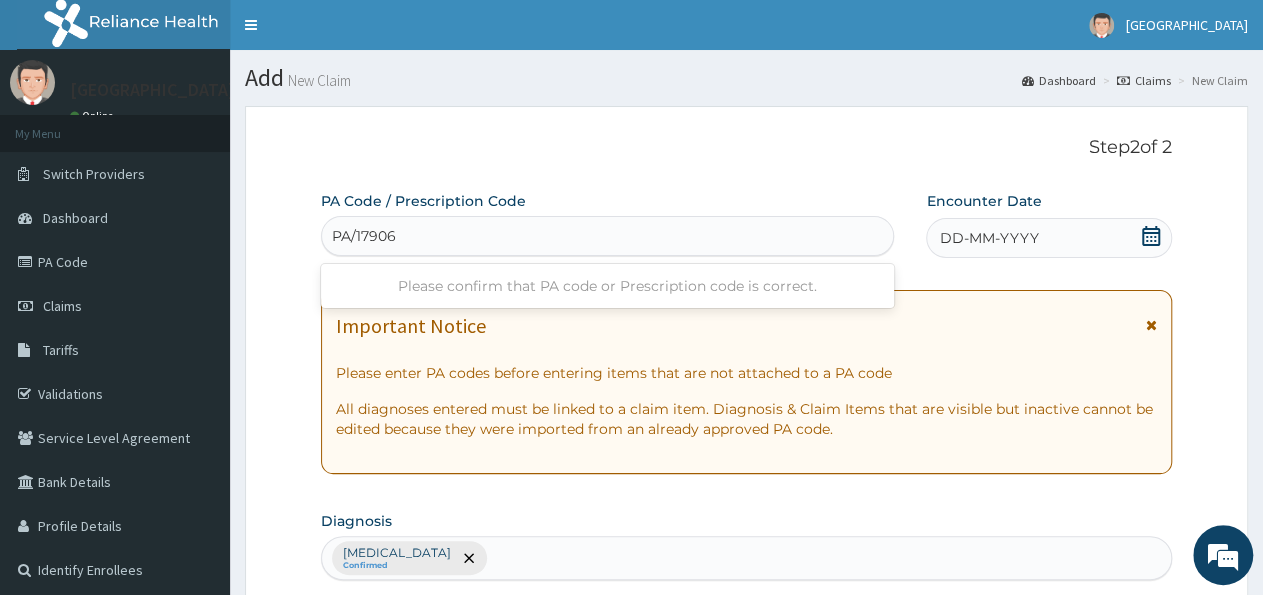 type on "PA/179060" 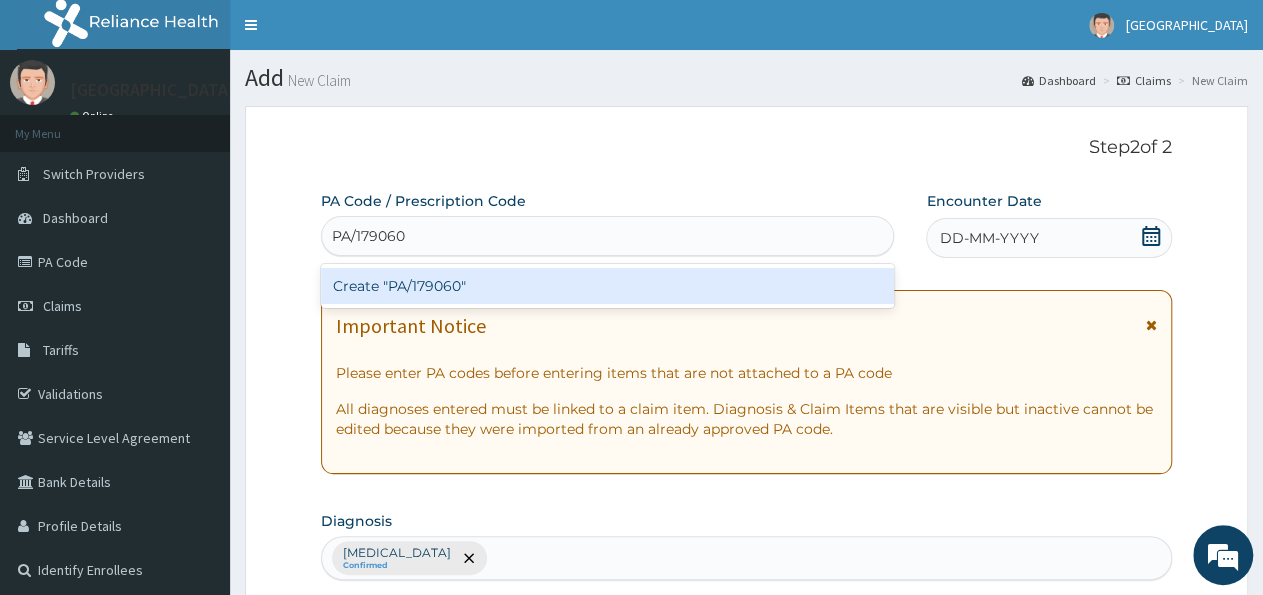 click on "Create "PA/179060"" at bounding box center (607, 286) 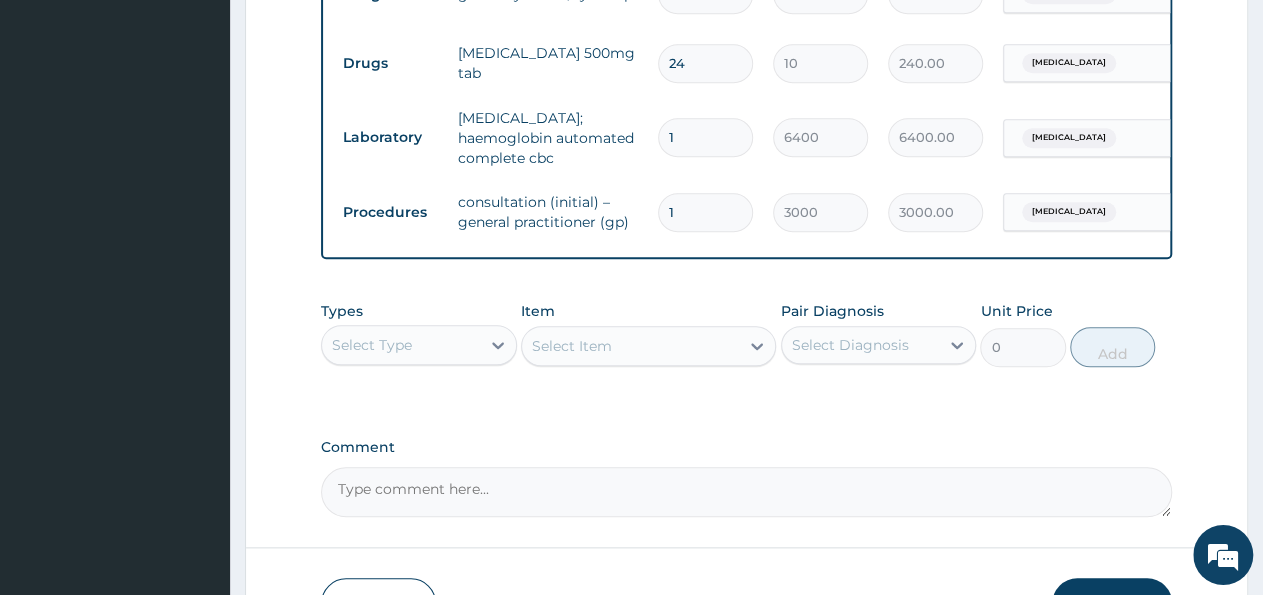 scroll, scrollTop: 750, scrollLeft: 0, axis: vertical 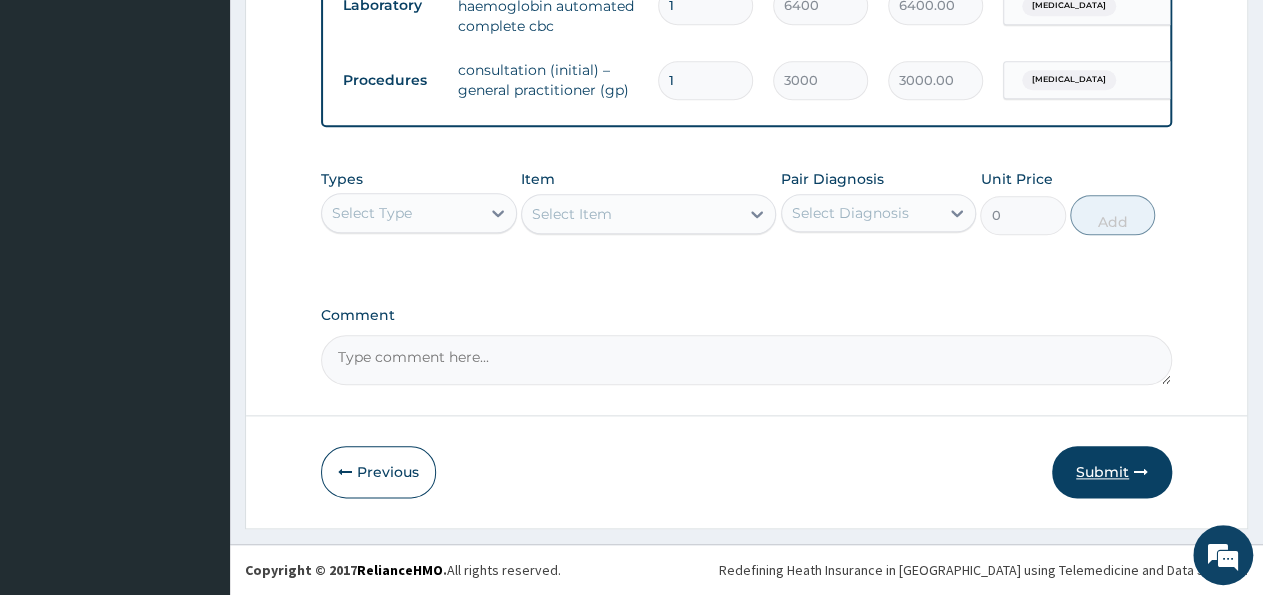 click on "Submit" at bounding box center (1112, 472) 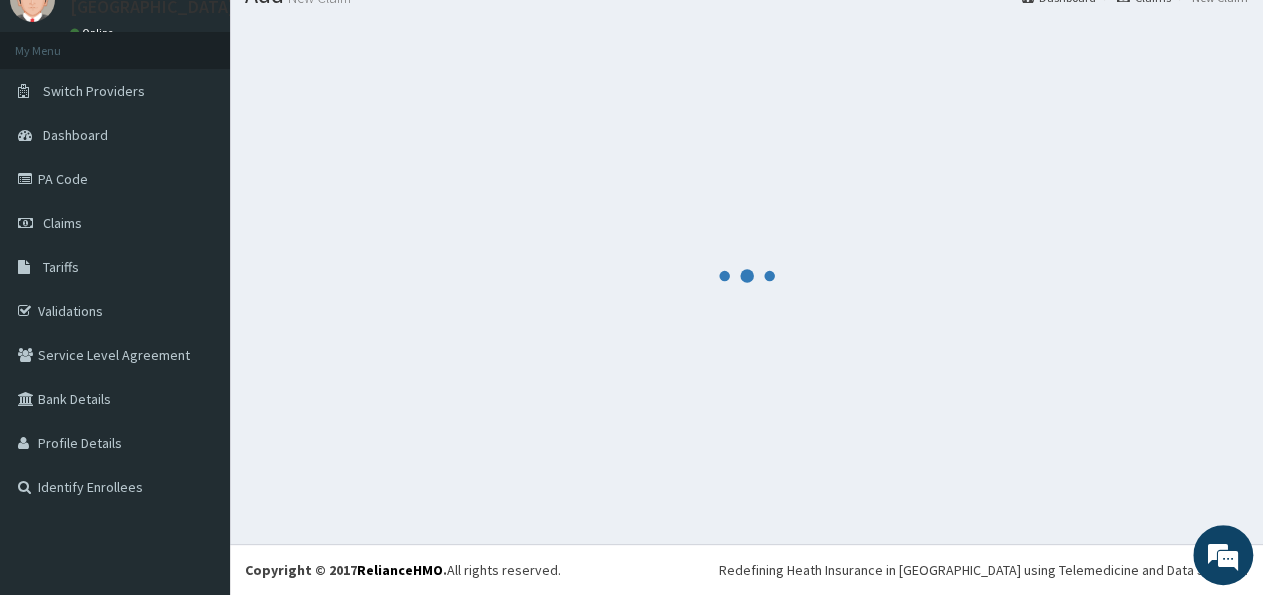 scroll, scrollTop: 82, scrollLeft: 0, axis: vertical 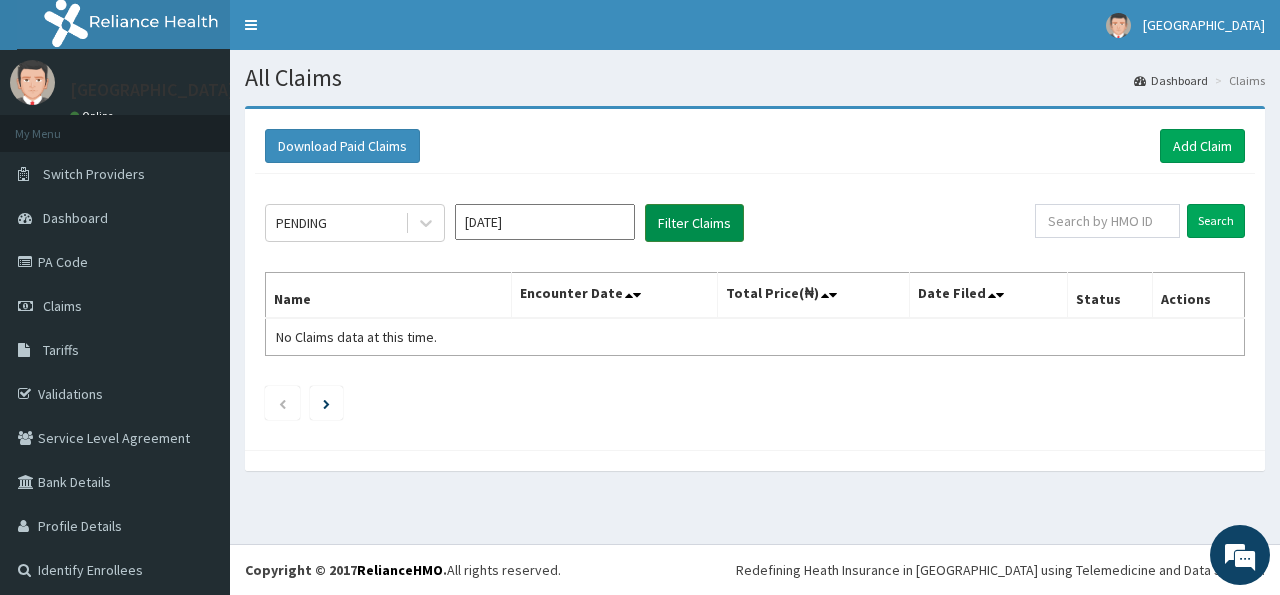 click on "Filter Claims" at bounding box center [694, 223] 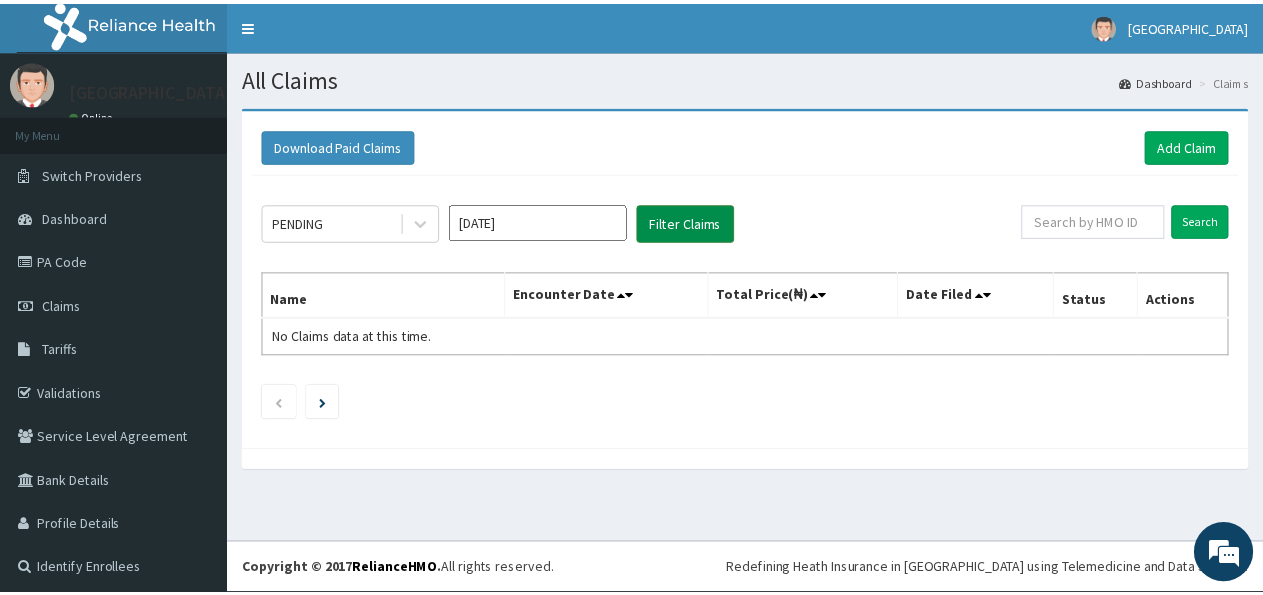 scroll, scrollTop: 0, scrollLeft: 0, axis: both 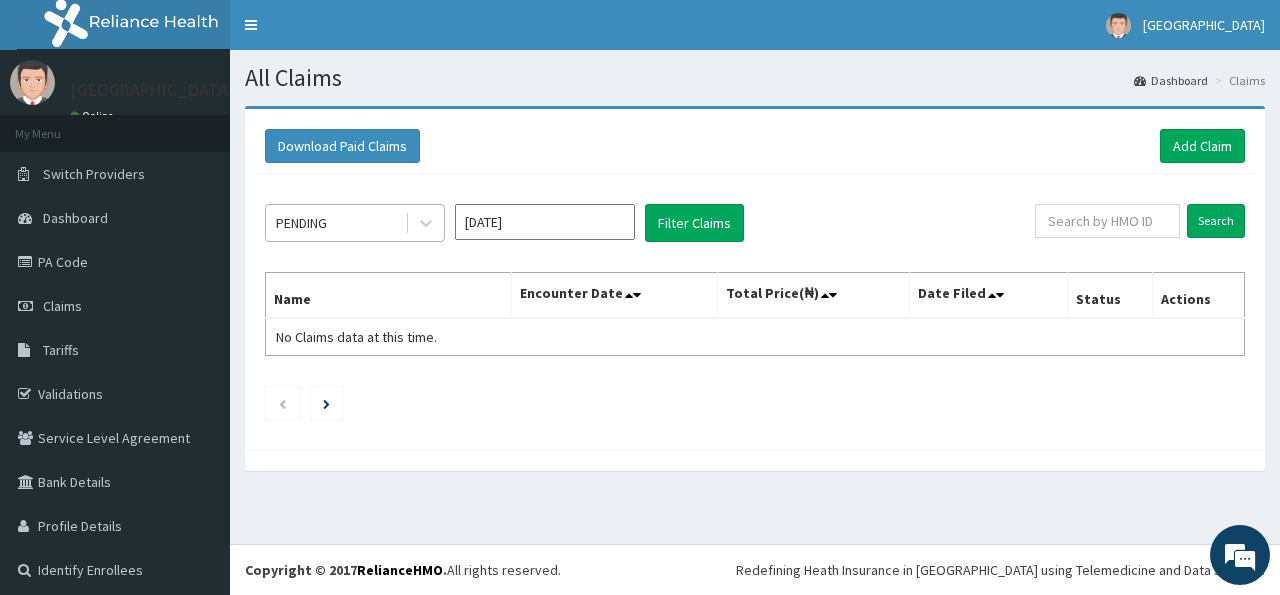 click on "PENDING" at bounding box center [335, 223] 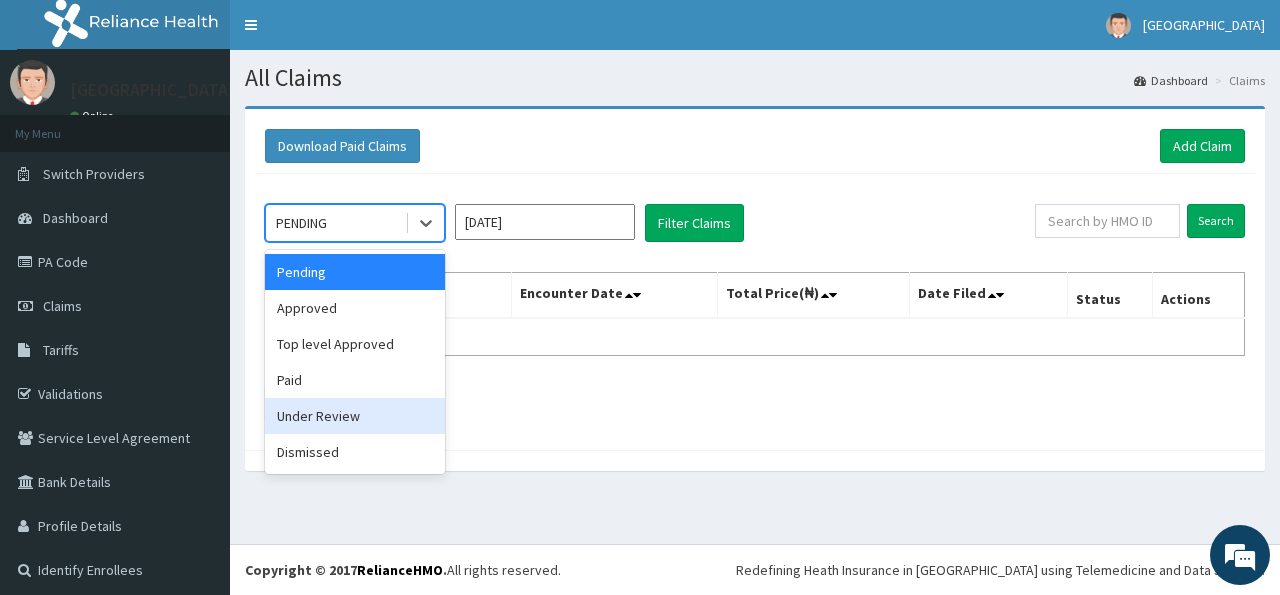 click on "Under Review" at bounding box center (355, 416) 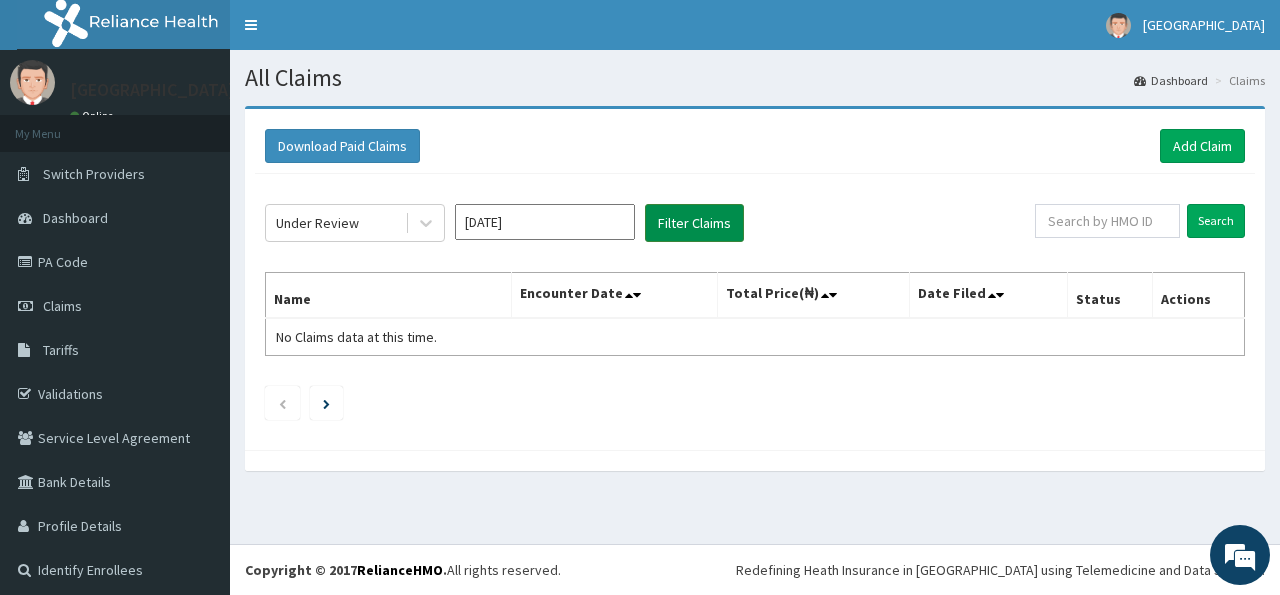 click on "Filter Claims" at bounding box center (694, 223) 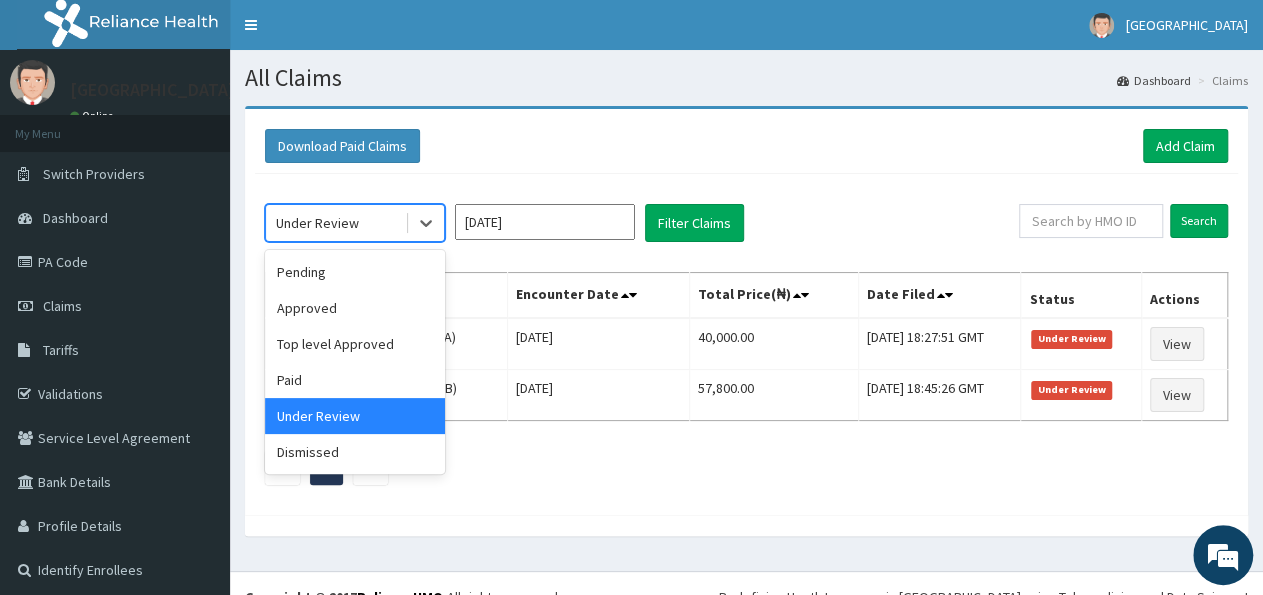 click on "Under Review" at bounding box center (335, 223) 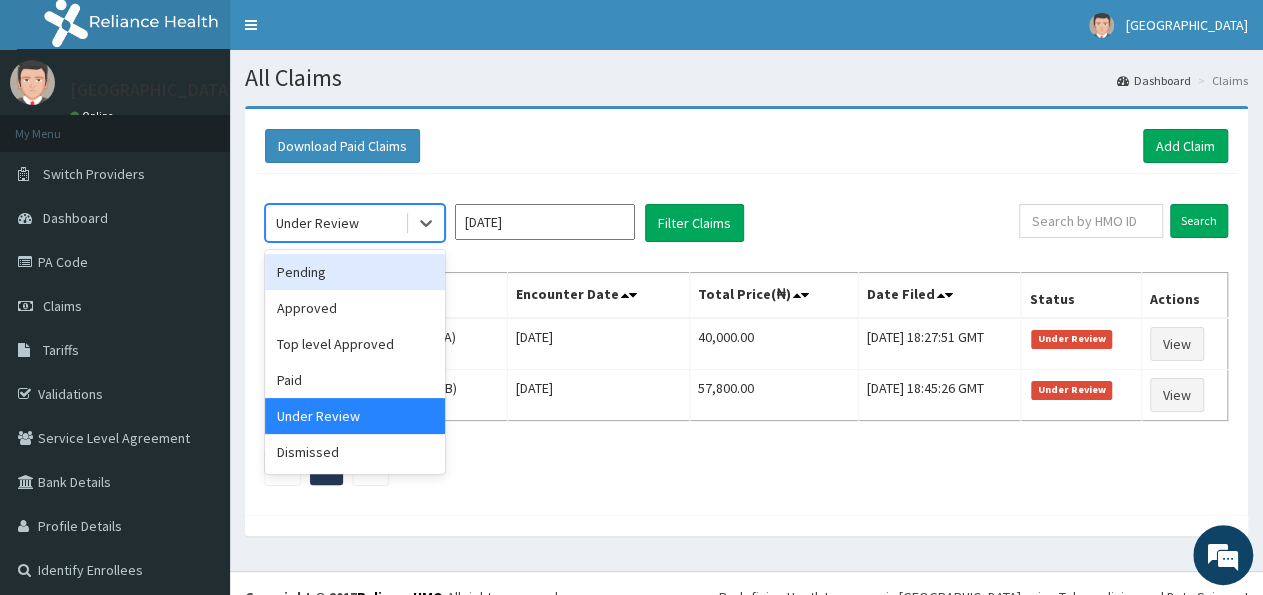 click on "Pending" at bounding box center (355, 272) 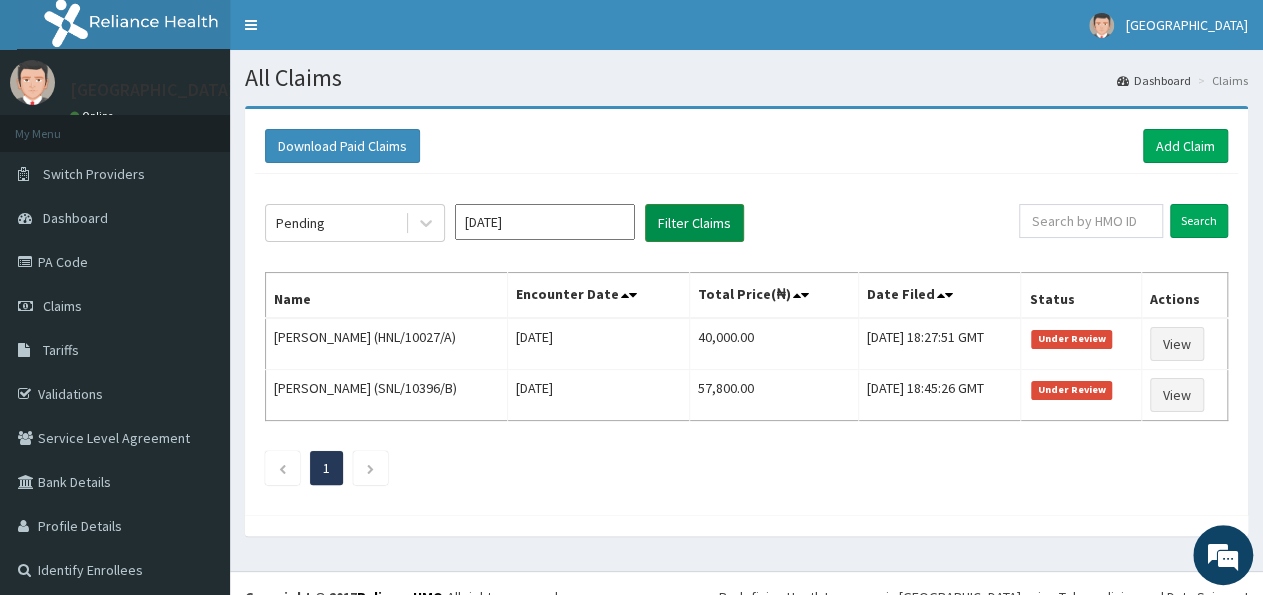 click on "Filter Claims" at bounding box center [694, 223] 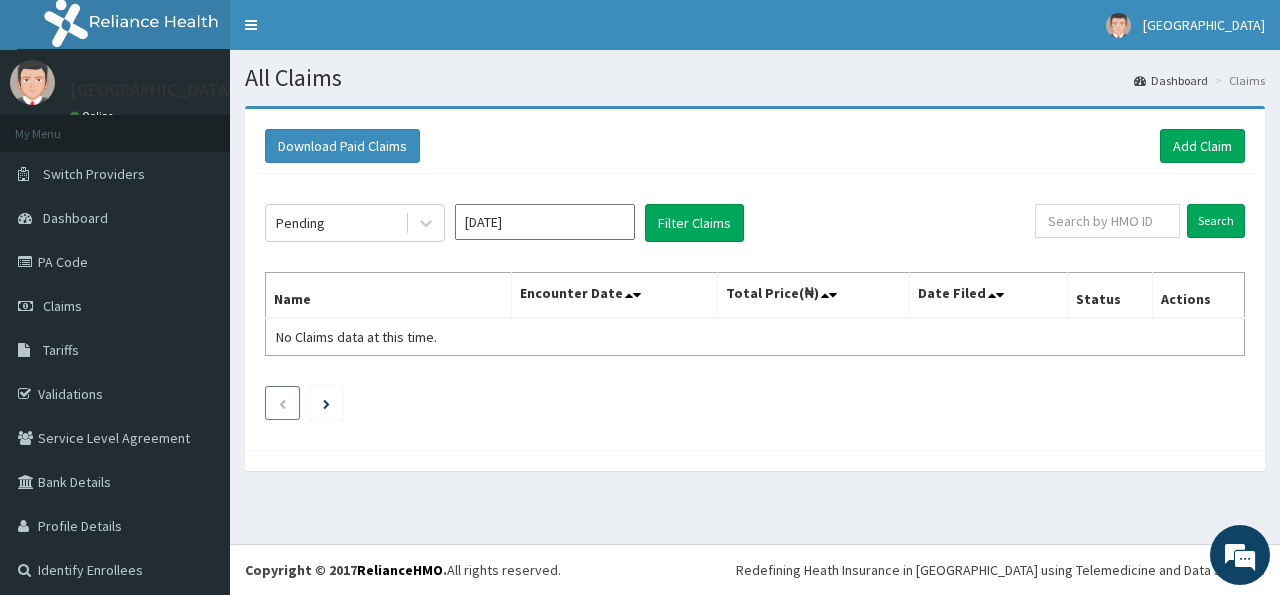 click at bounding box center (282, 404) 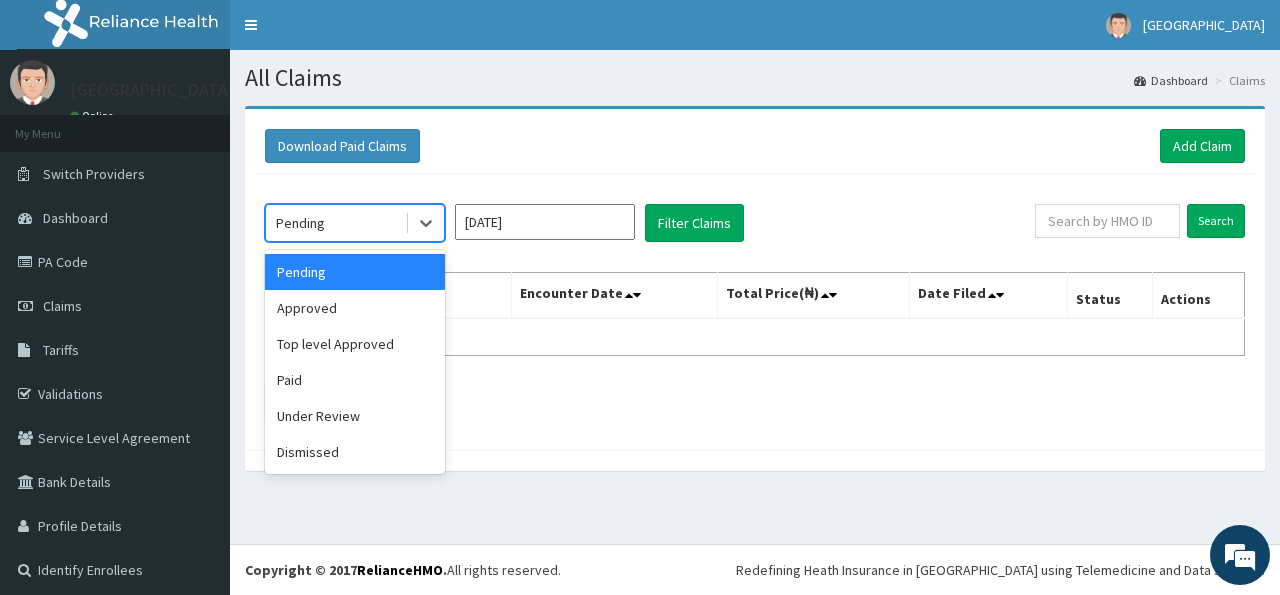 click on "Pending" at bounding box center [335, 223] 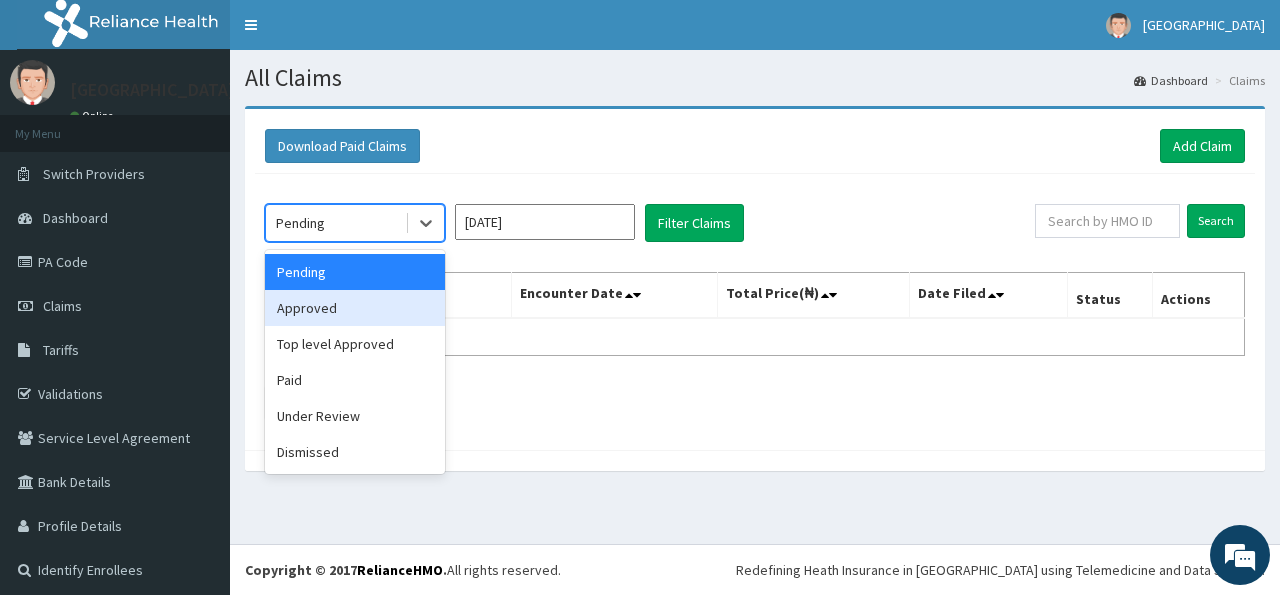 click on "Approved" at bounding box center (355, 308) 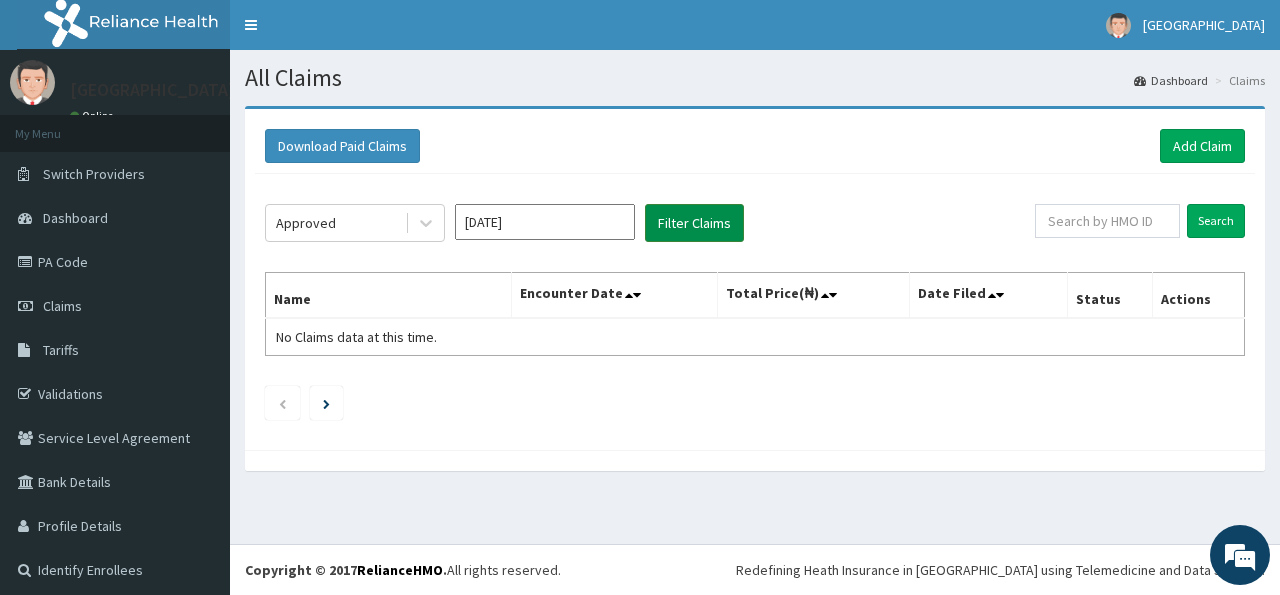 click on "Filter Claims" at bounding box center [694, 223] 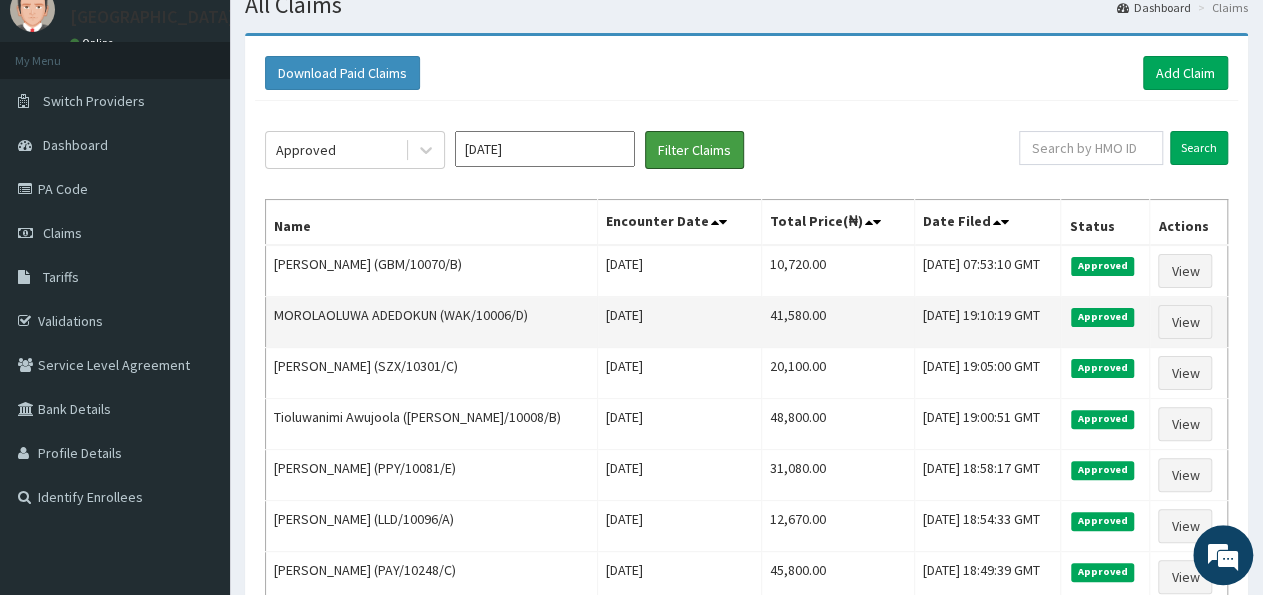 scroll, scrollTop: 104, scrollLeft: 0, axis: vertical 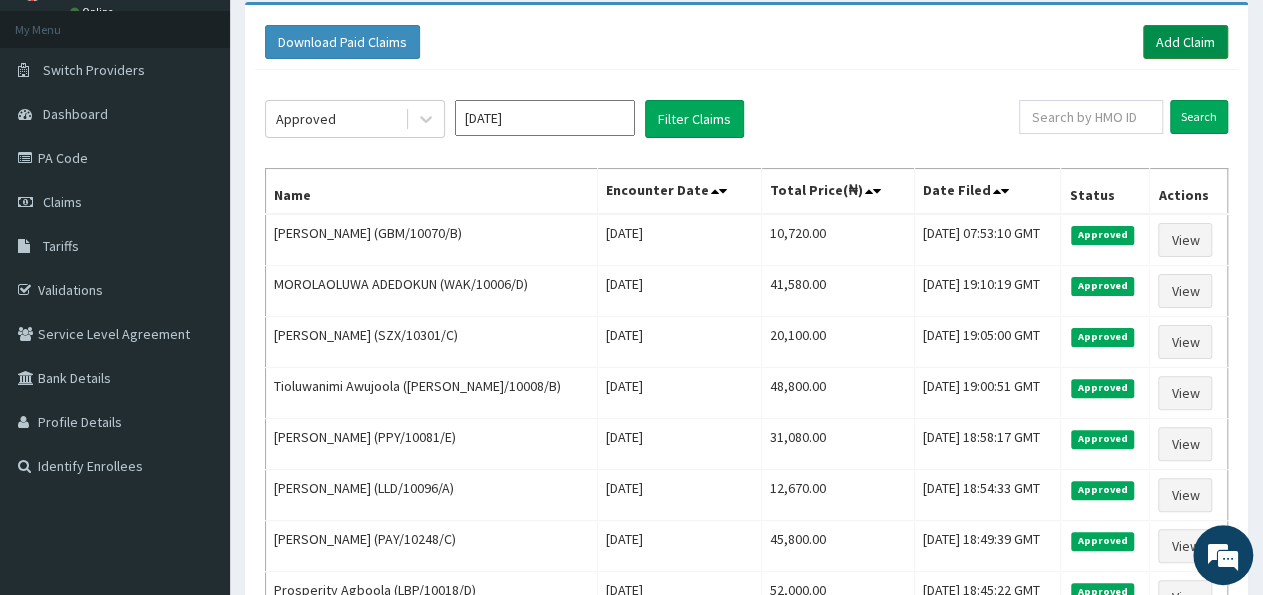 click on "Add Claim" at bounding box center [1185, 42] 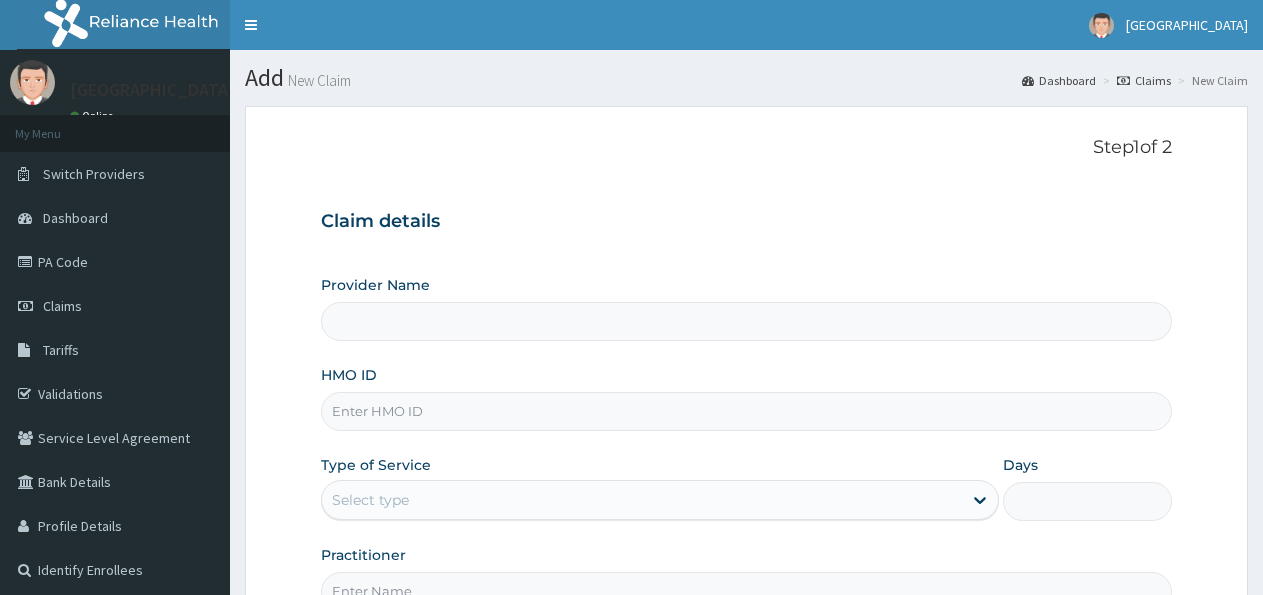 scroll, scrollTop: 0, scrollLeft: 0, axis: both 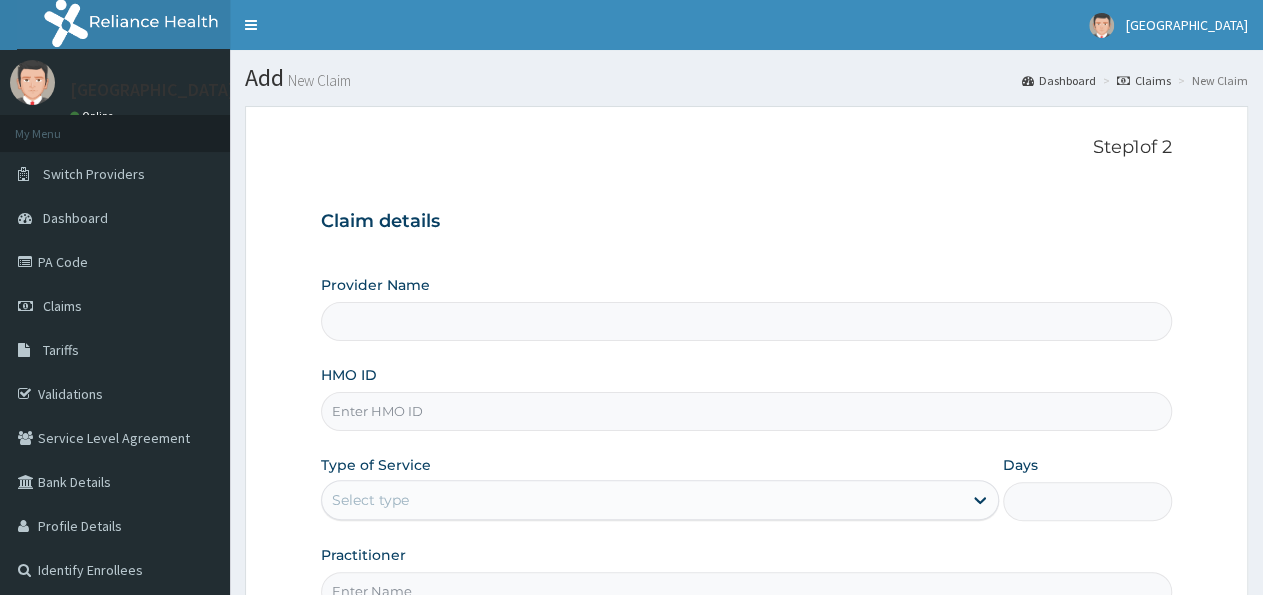 type on "[GEOGRAPHIC_DATA]" 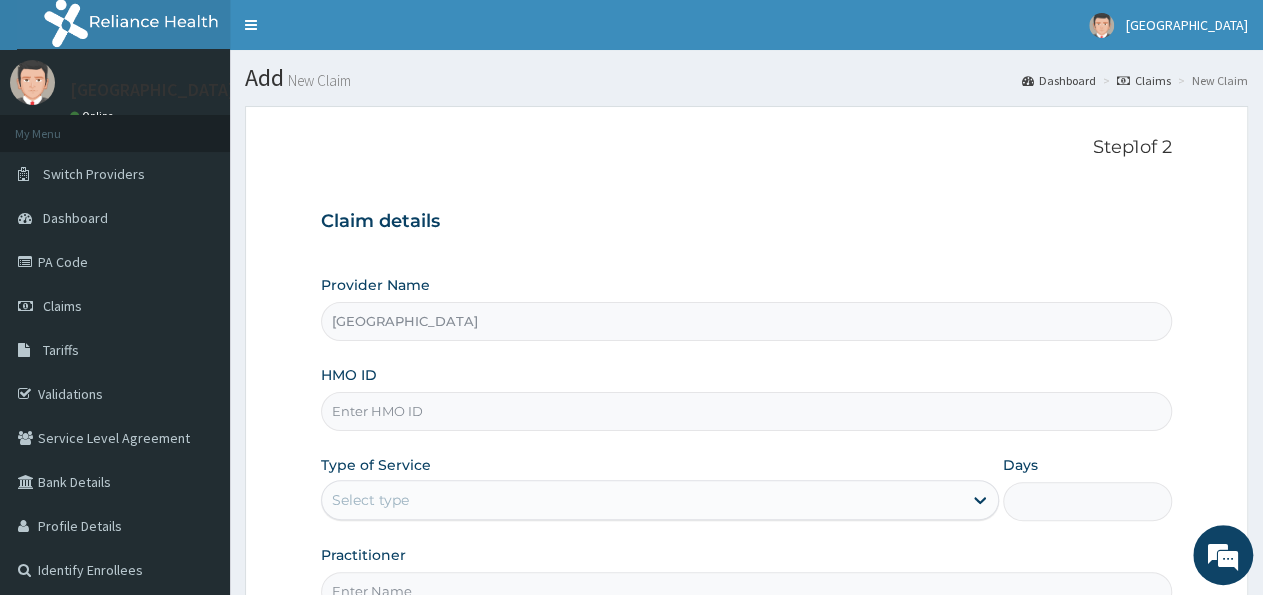 scroll, scrollTop: 208, scrollLeft: 0, axis: vertical 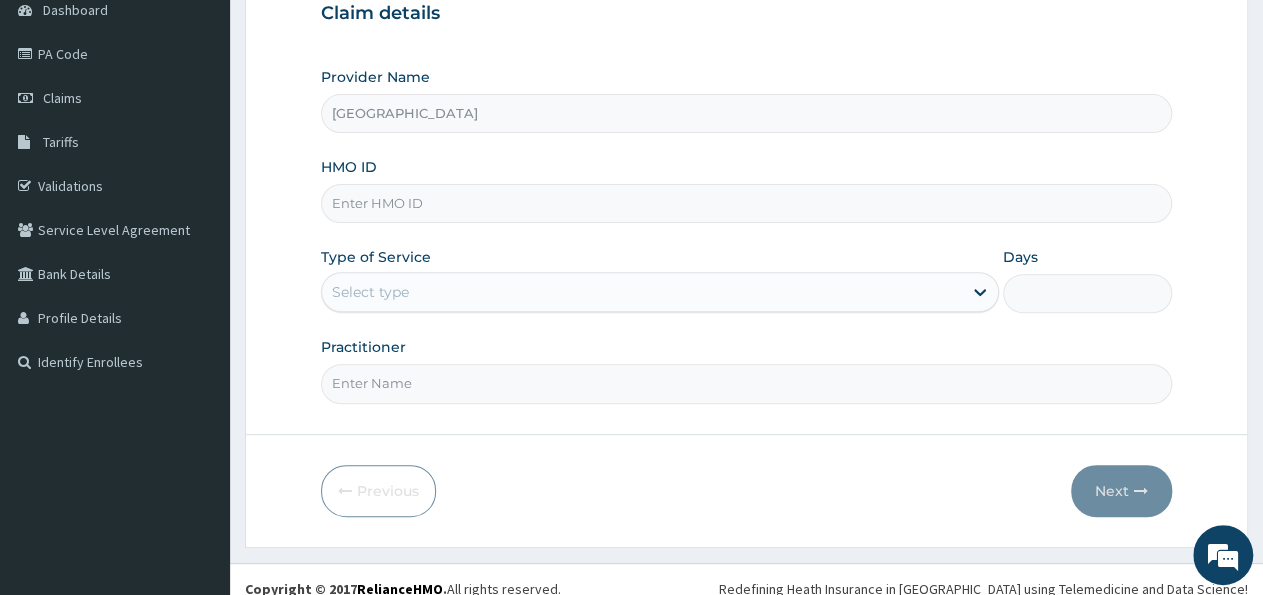 click on "HMO ID" at bounding box center [746, 203] 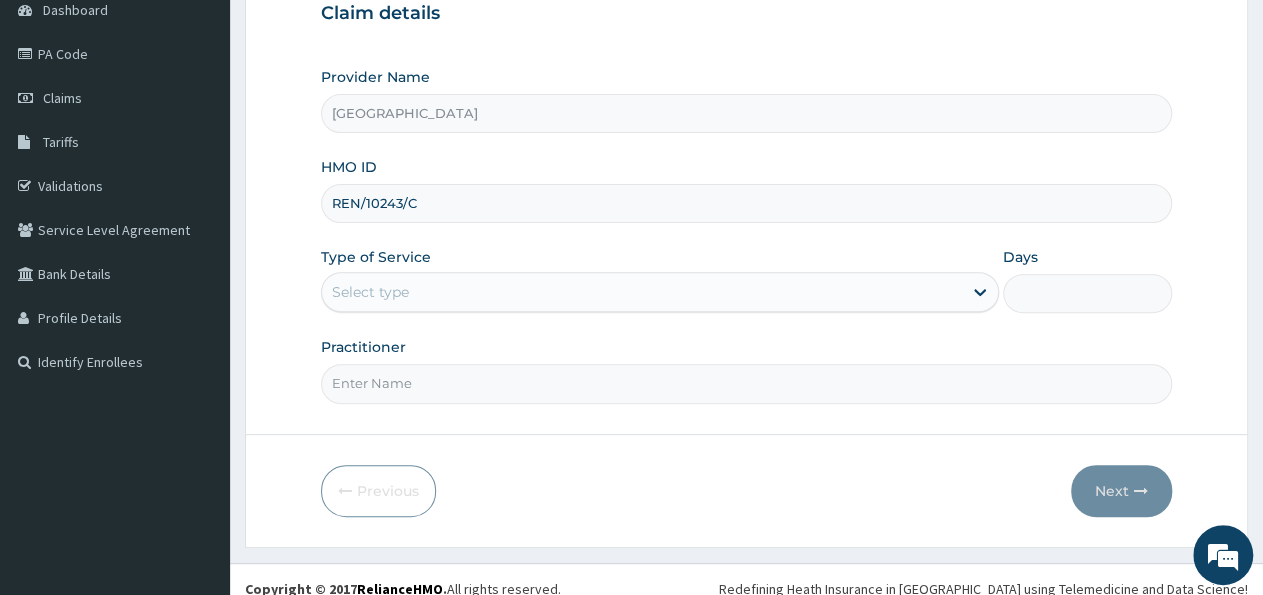 type on "REN/10243/C" 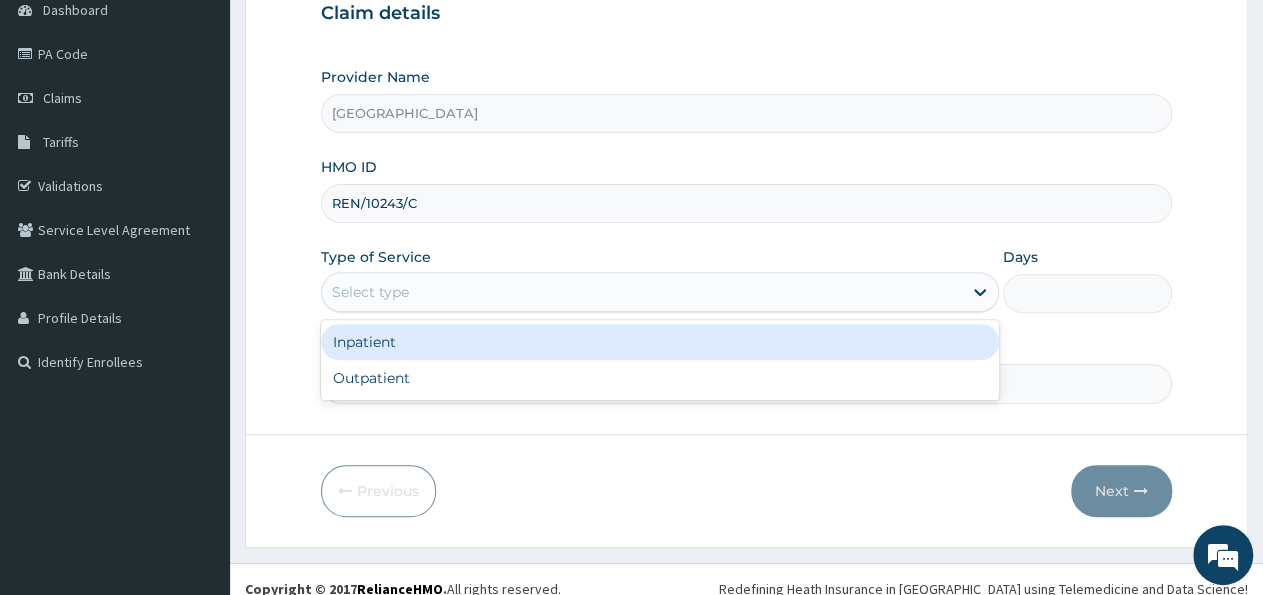 click on "Select type" at bounding box center (641, 292) 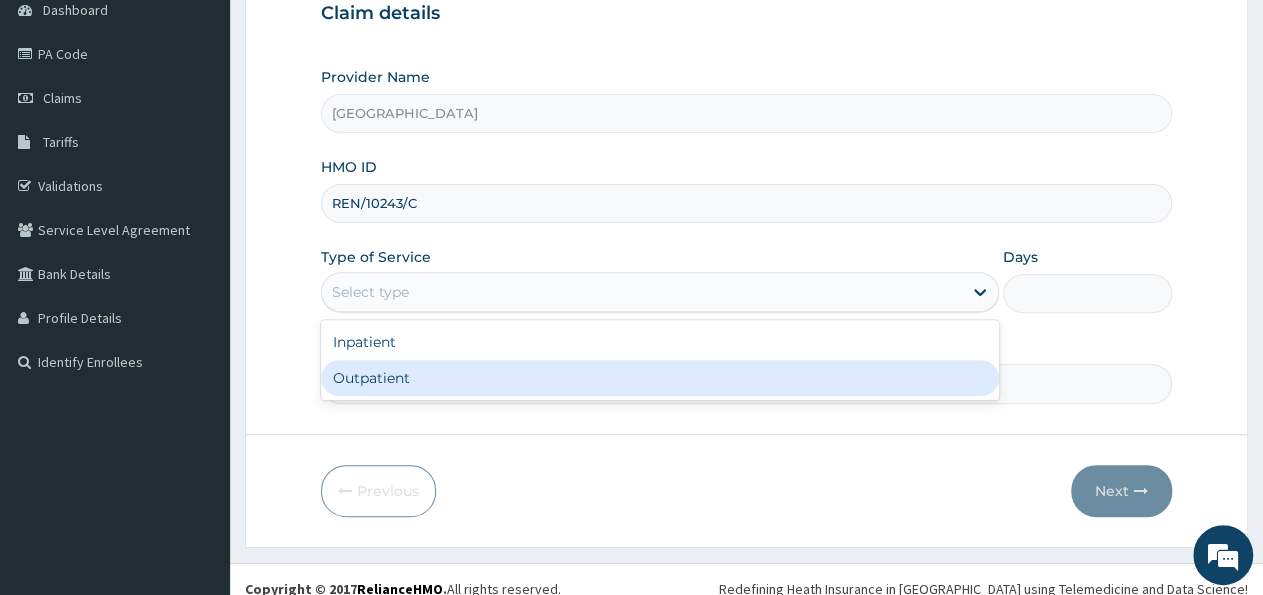 click on "Outpatient" at bounding box center [659, 378] 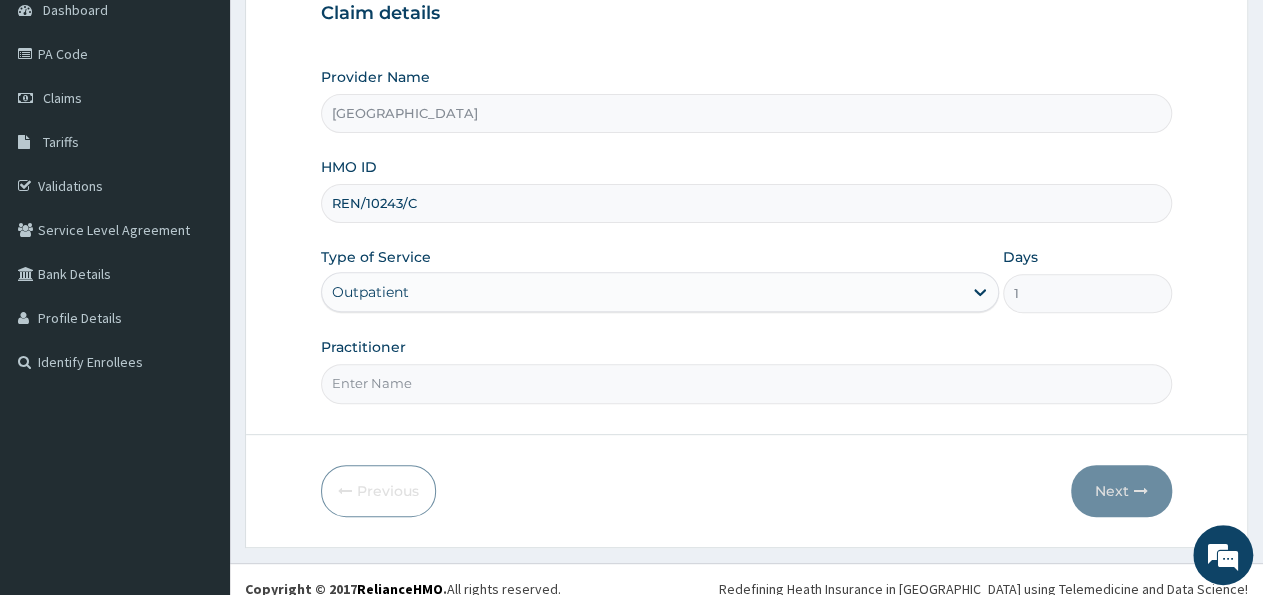 scroll, scrollTop: 0, scrollLeft: 0, axis: both 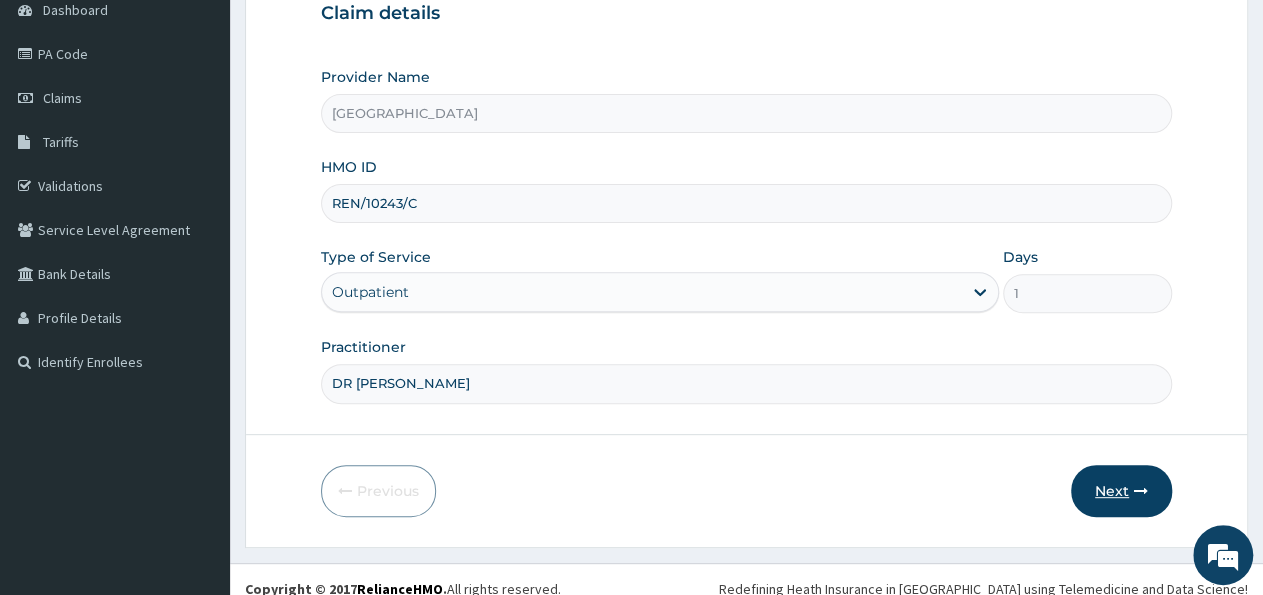 type on "DR [PERSON_NAME]" 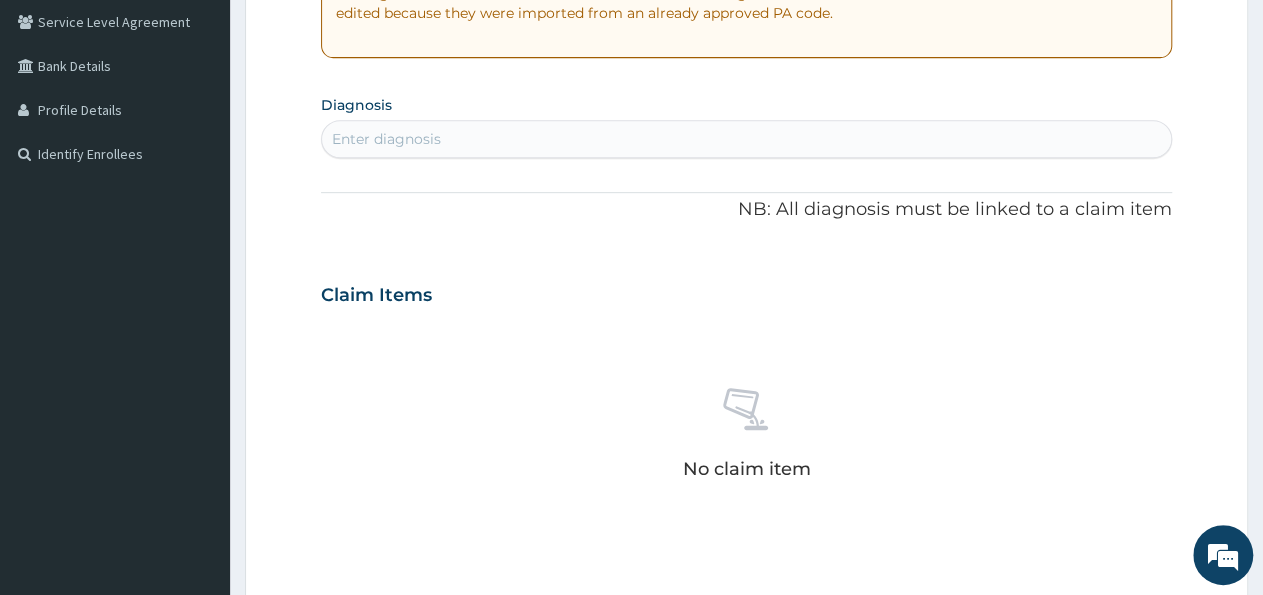 scroll, scrollTop: 0, scrollLeft: 0, axis: both 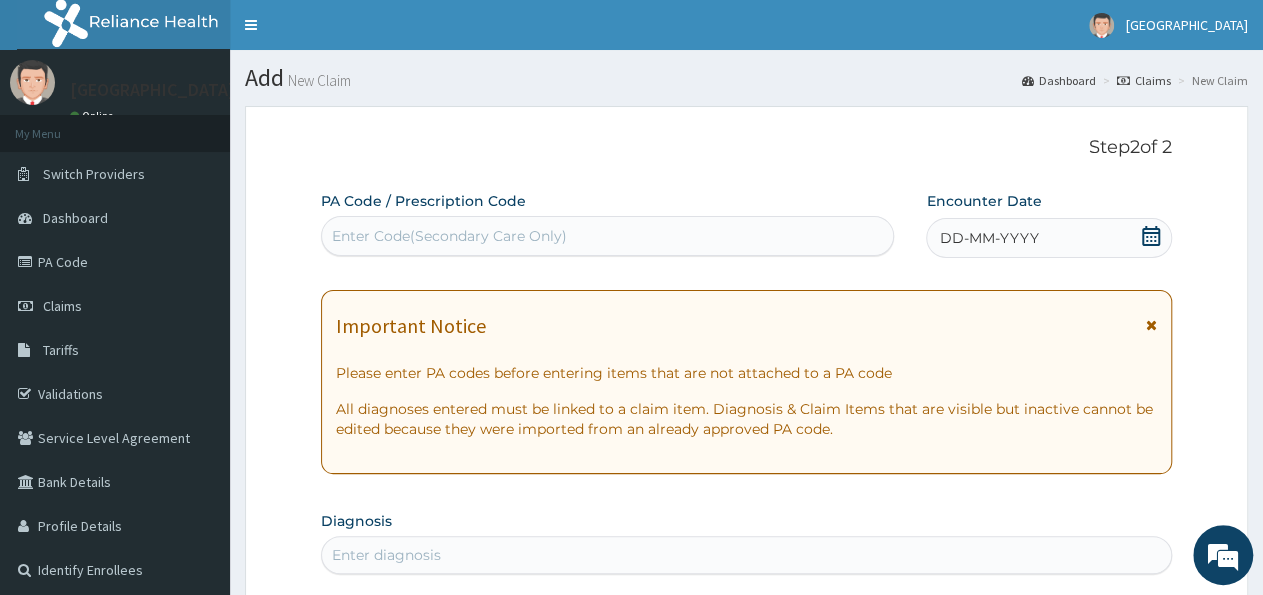click 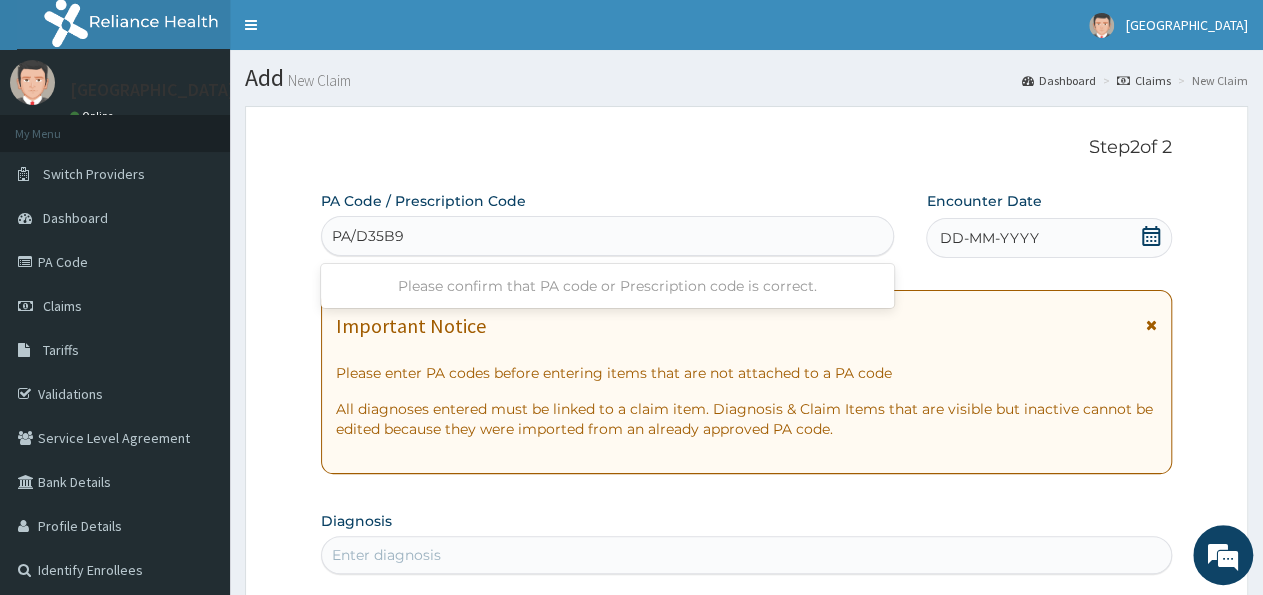 type on "PA/D35B96" 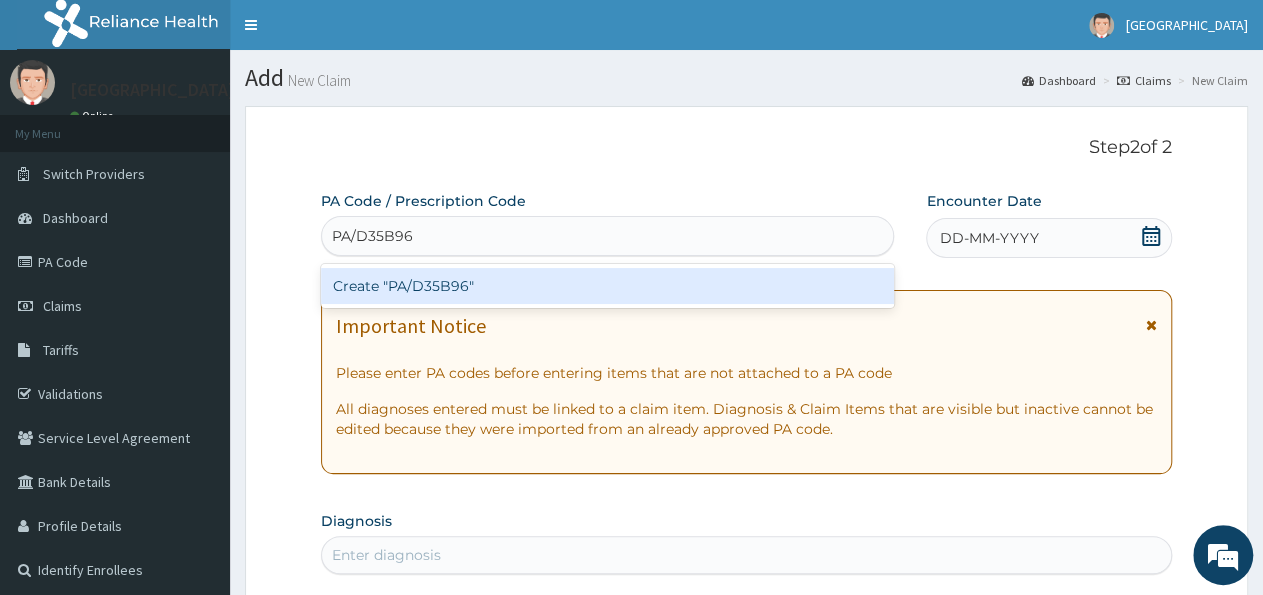 click on "Create "PA/D35B96"" at bounding box center [607, 286] 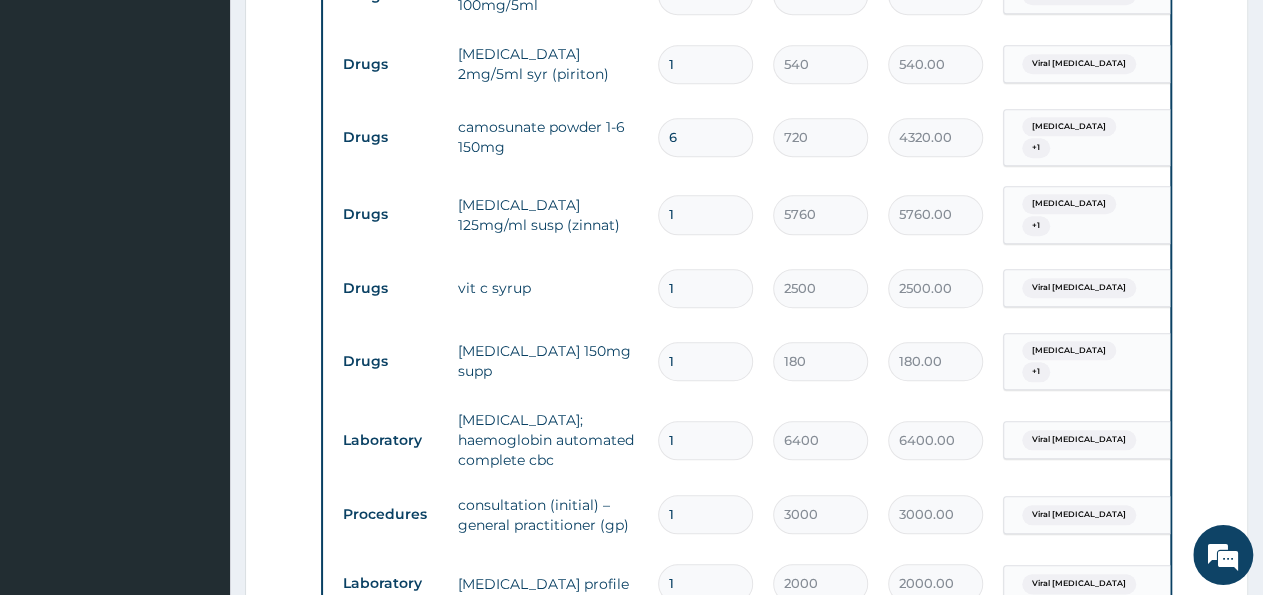 scroll, scrollTop: 888, scrollLeft: 0, axis: vertical 